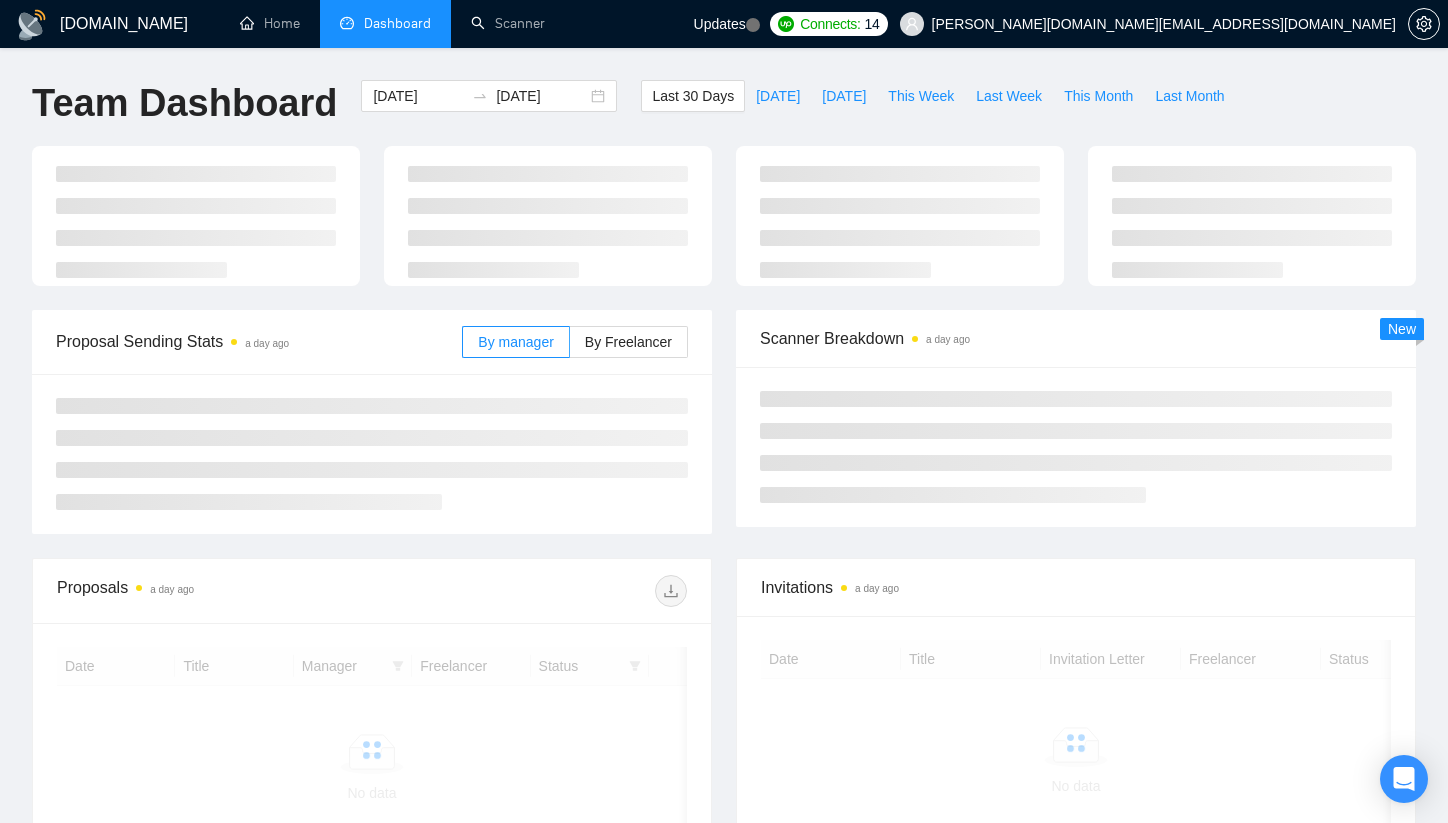 scroll, scrollTop: 0, scrollLeft: 0, axis: both 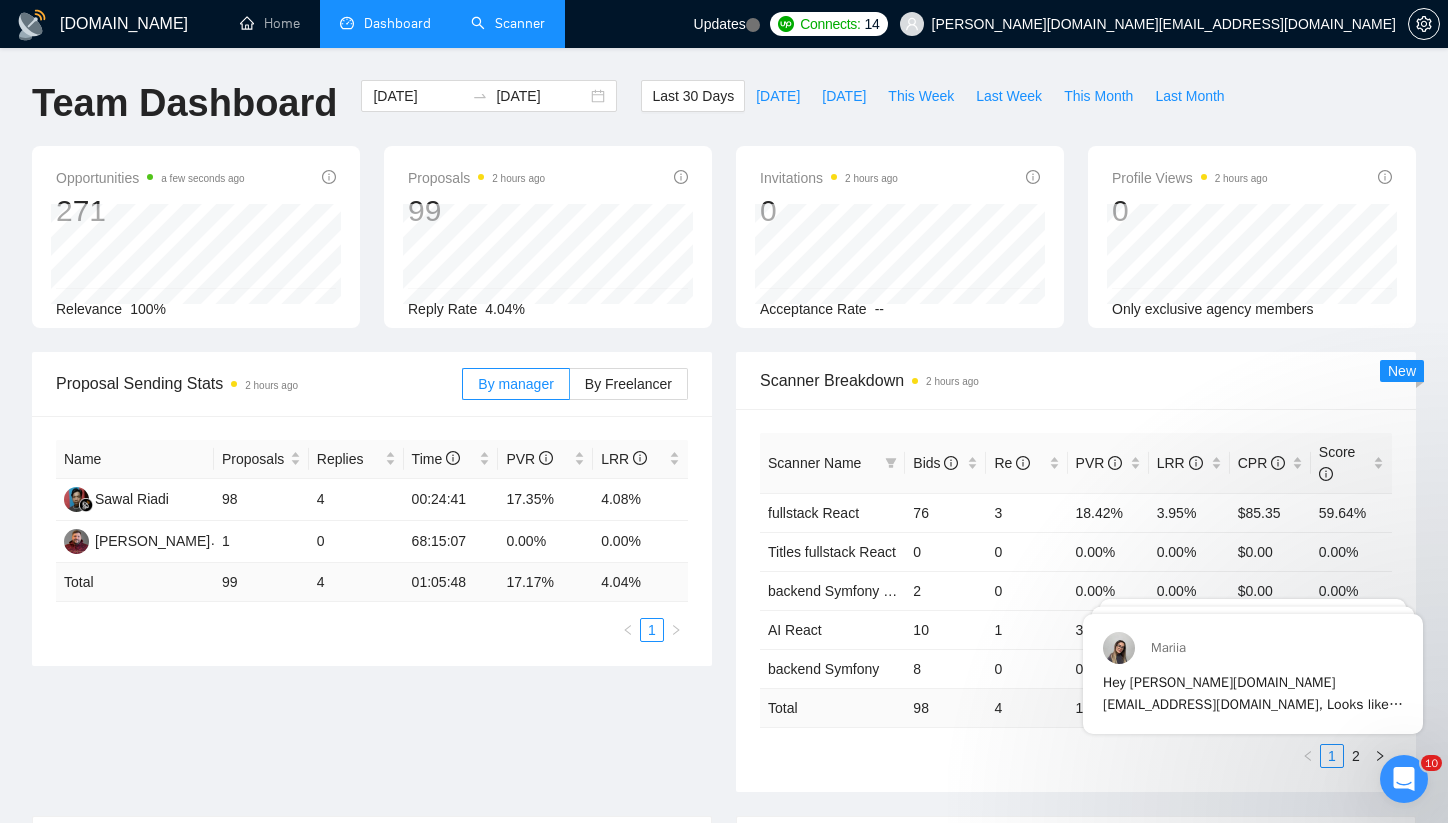 click on "Scanner" at bounding box center [508, 23] 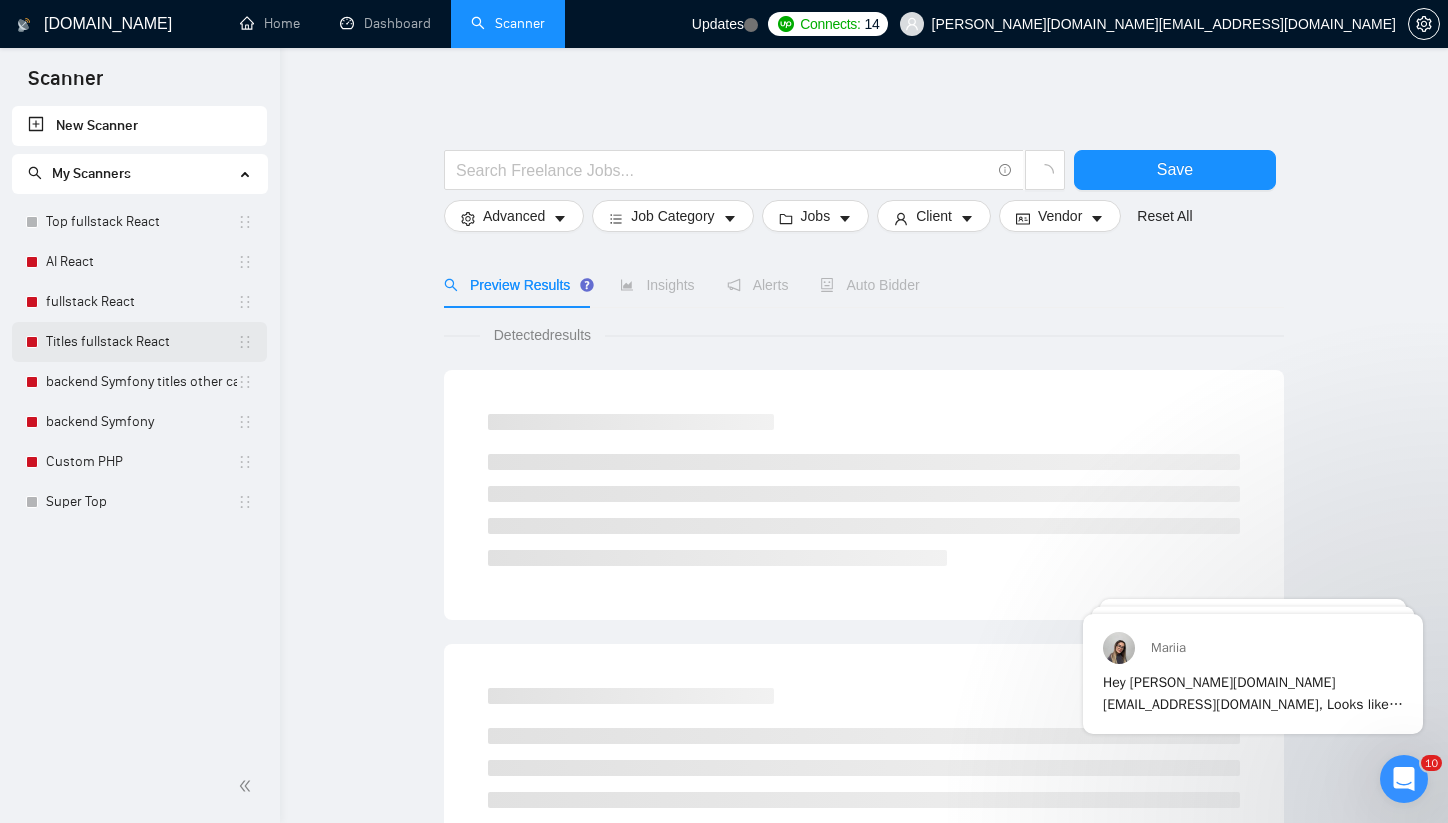 drag, startPoint x: 79, startPoint y: 265, endPoint x: 263, endPoint y: 328, distance: 194.4865 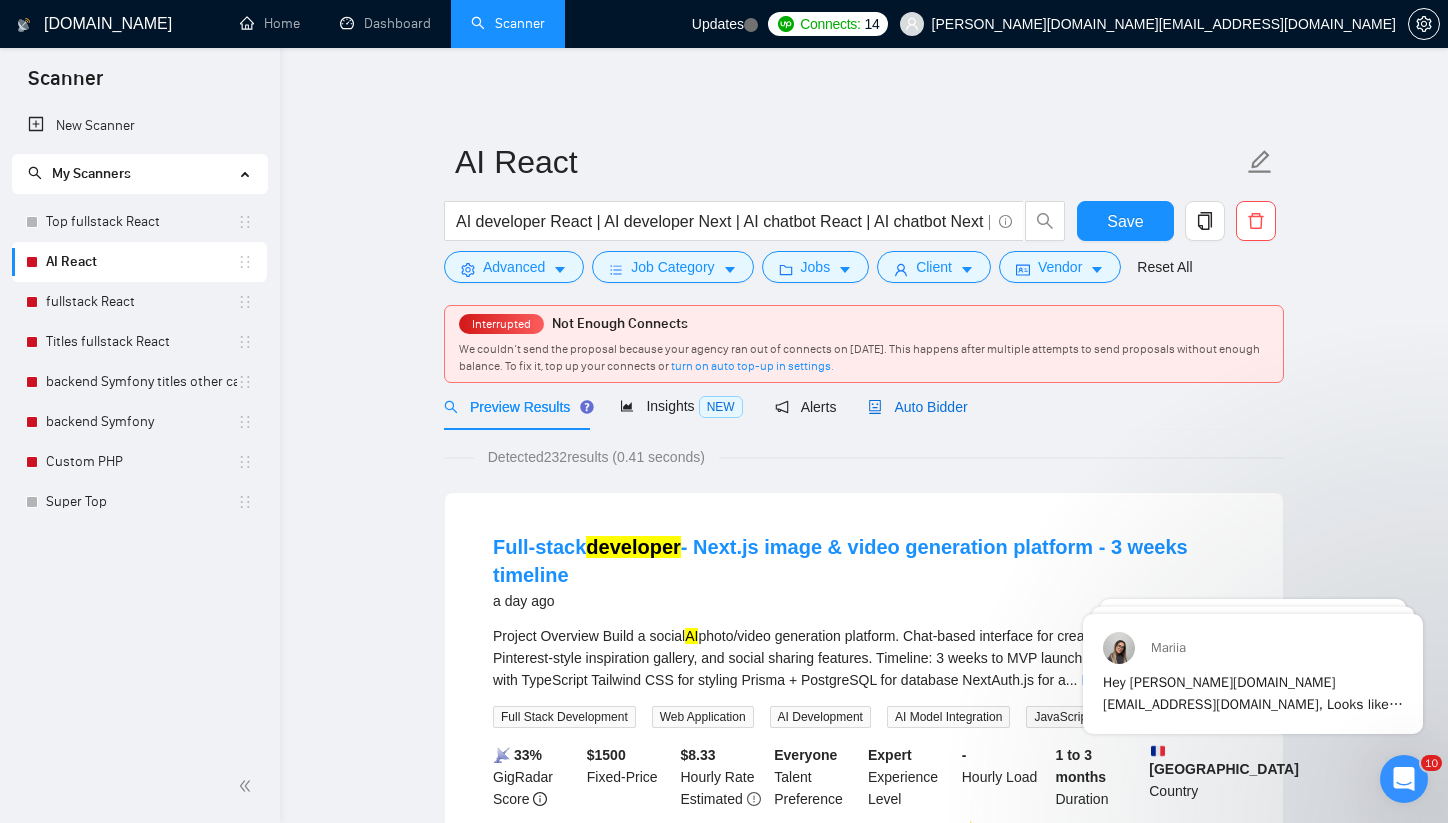 click on "Auto Bidder" at bounding box center [917, 407] 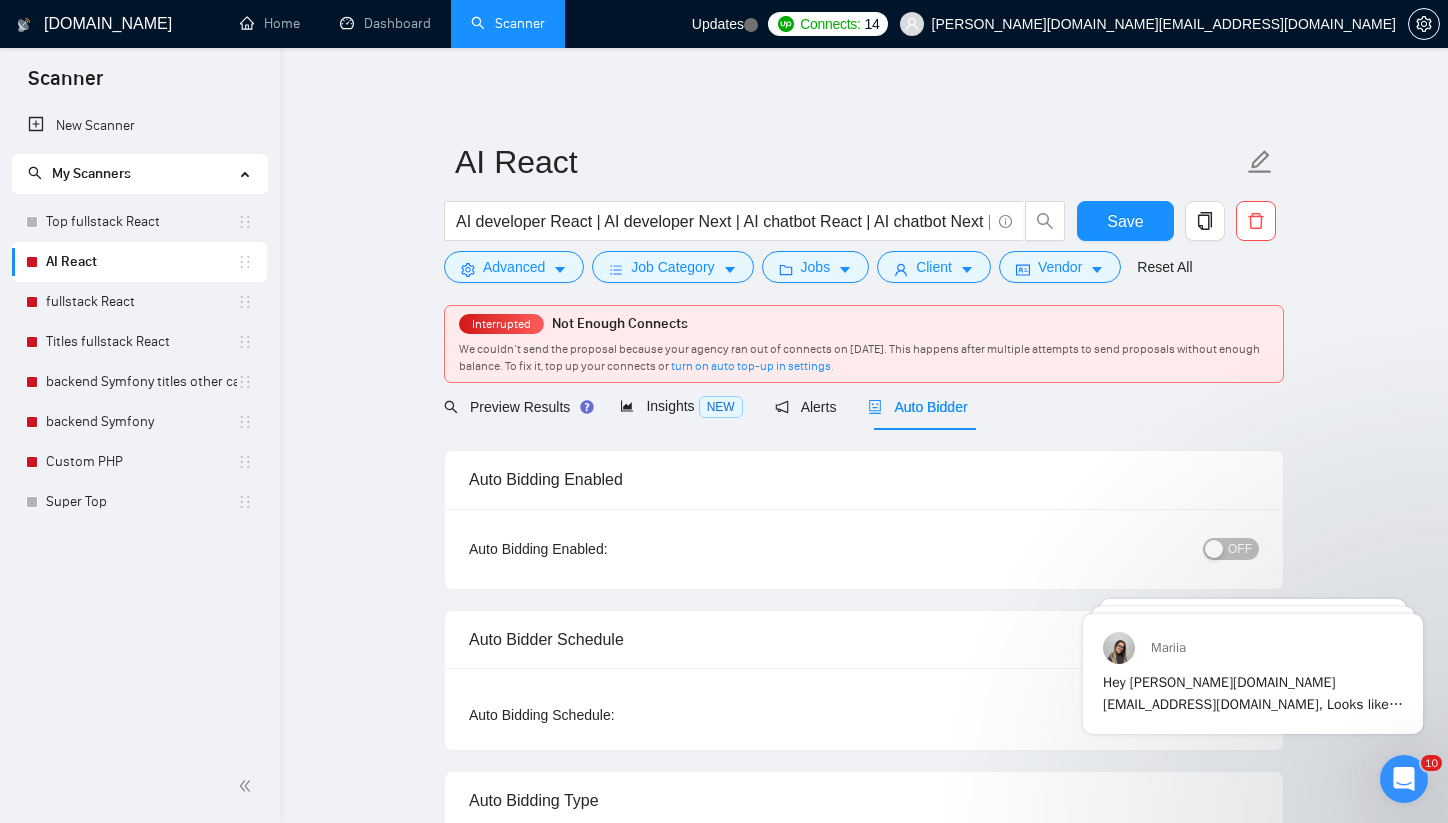 click on "OFF" at bounding box center [1240, 549] 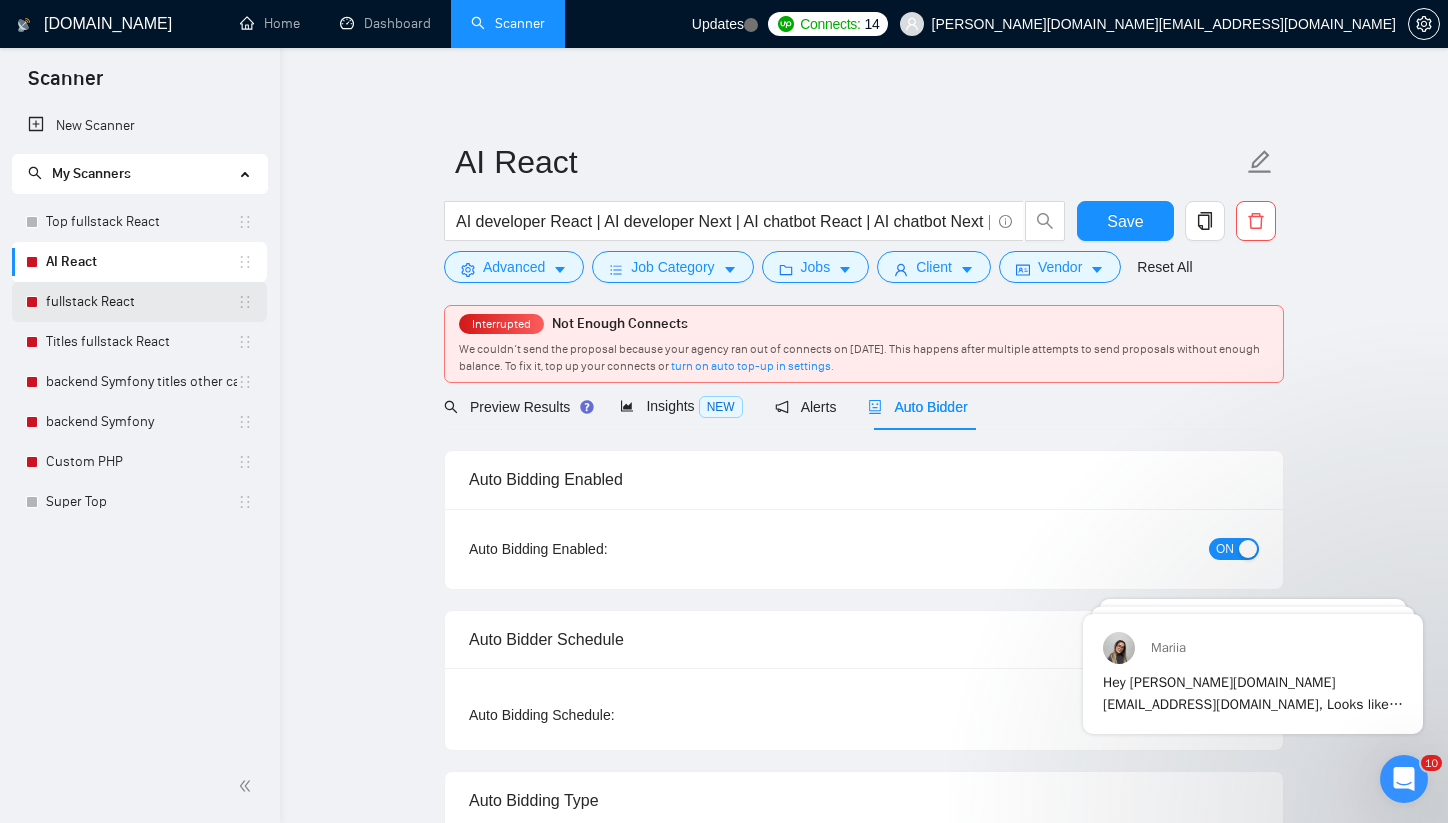 click on "fullstack React" at bounding box center (141, 302) 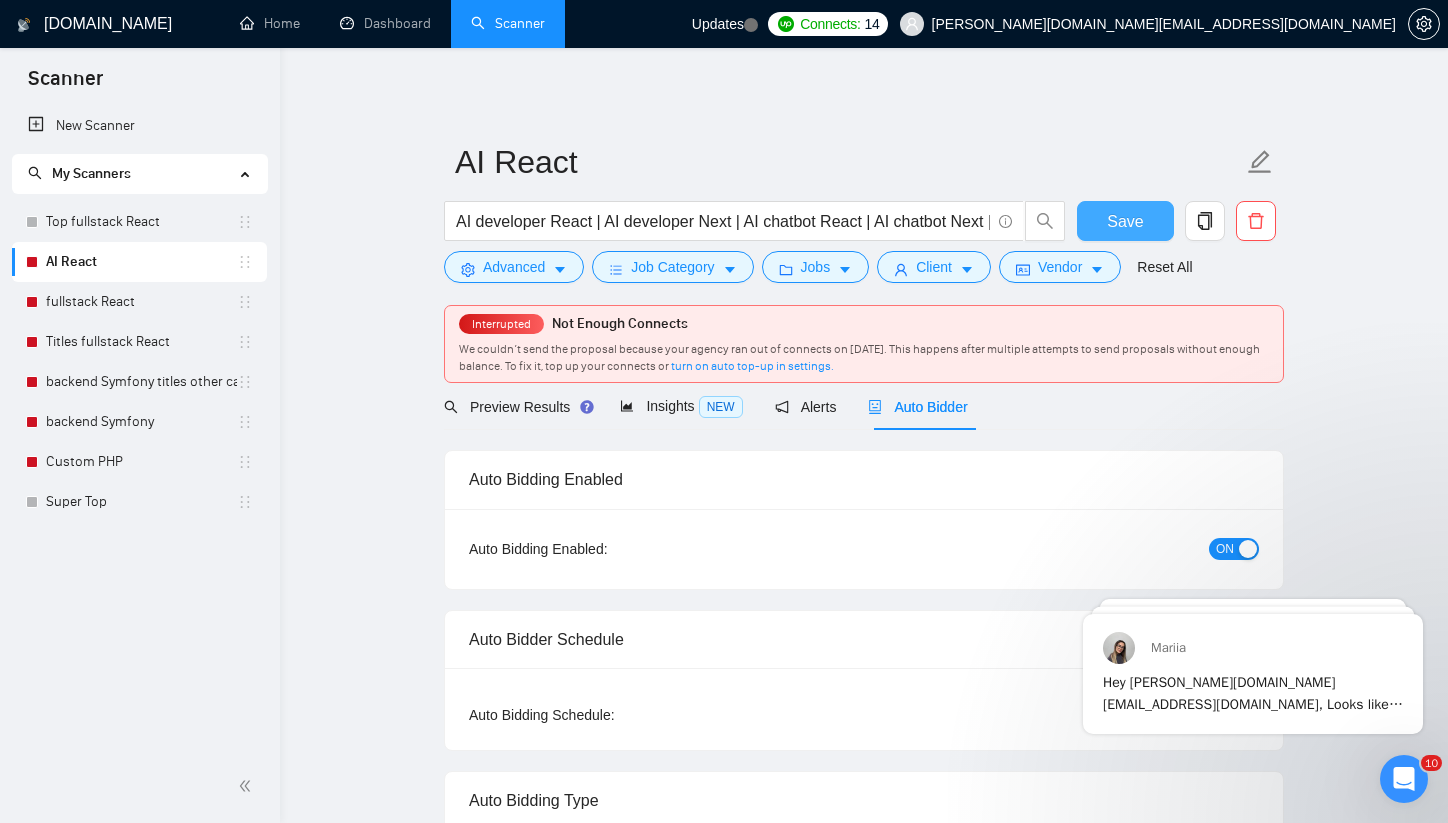 click on "Save" at bounding box center [1125, 221] 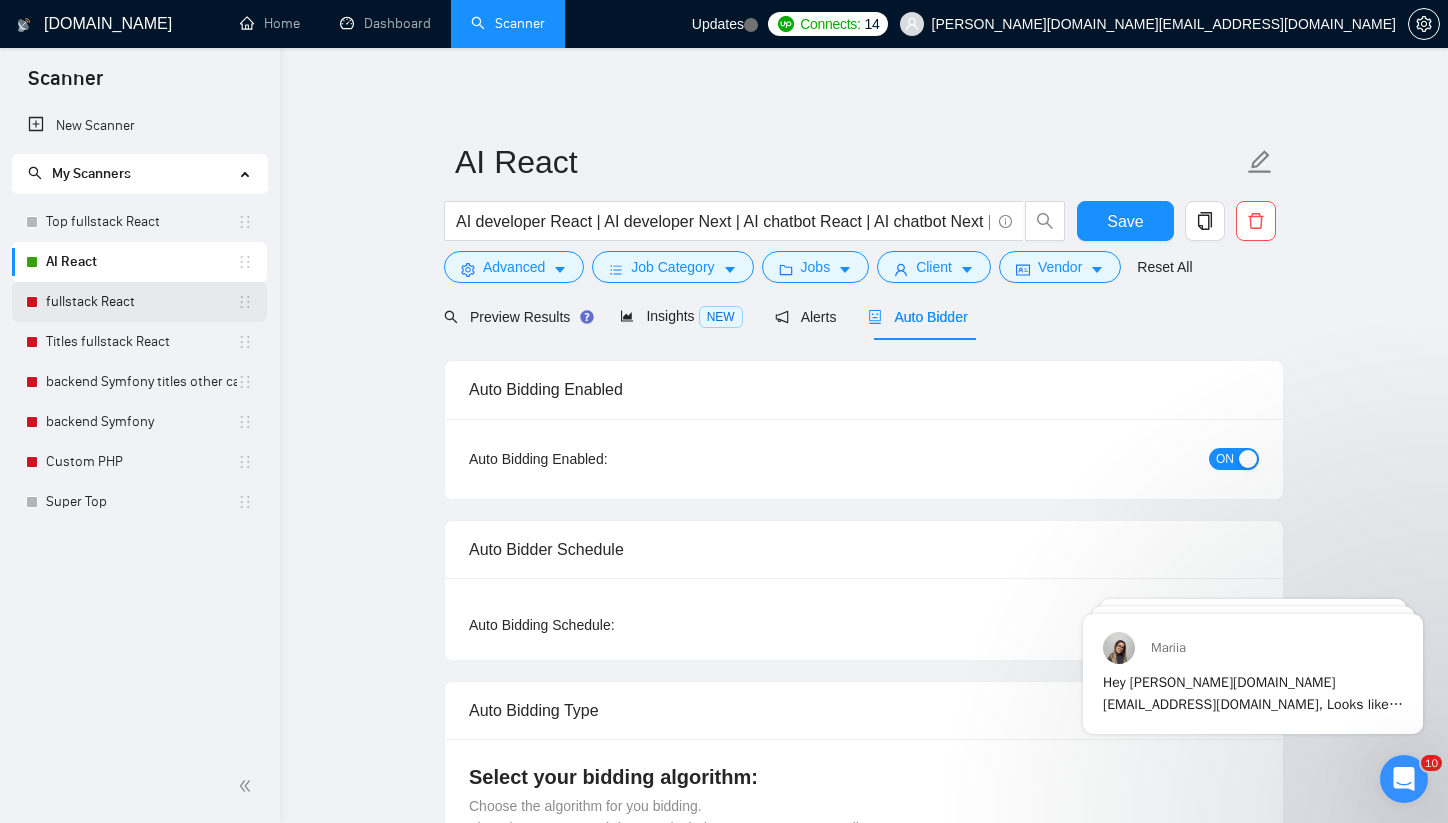 click on "fullstack React" at bounding box center (141, 302) 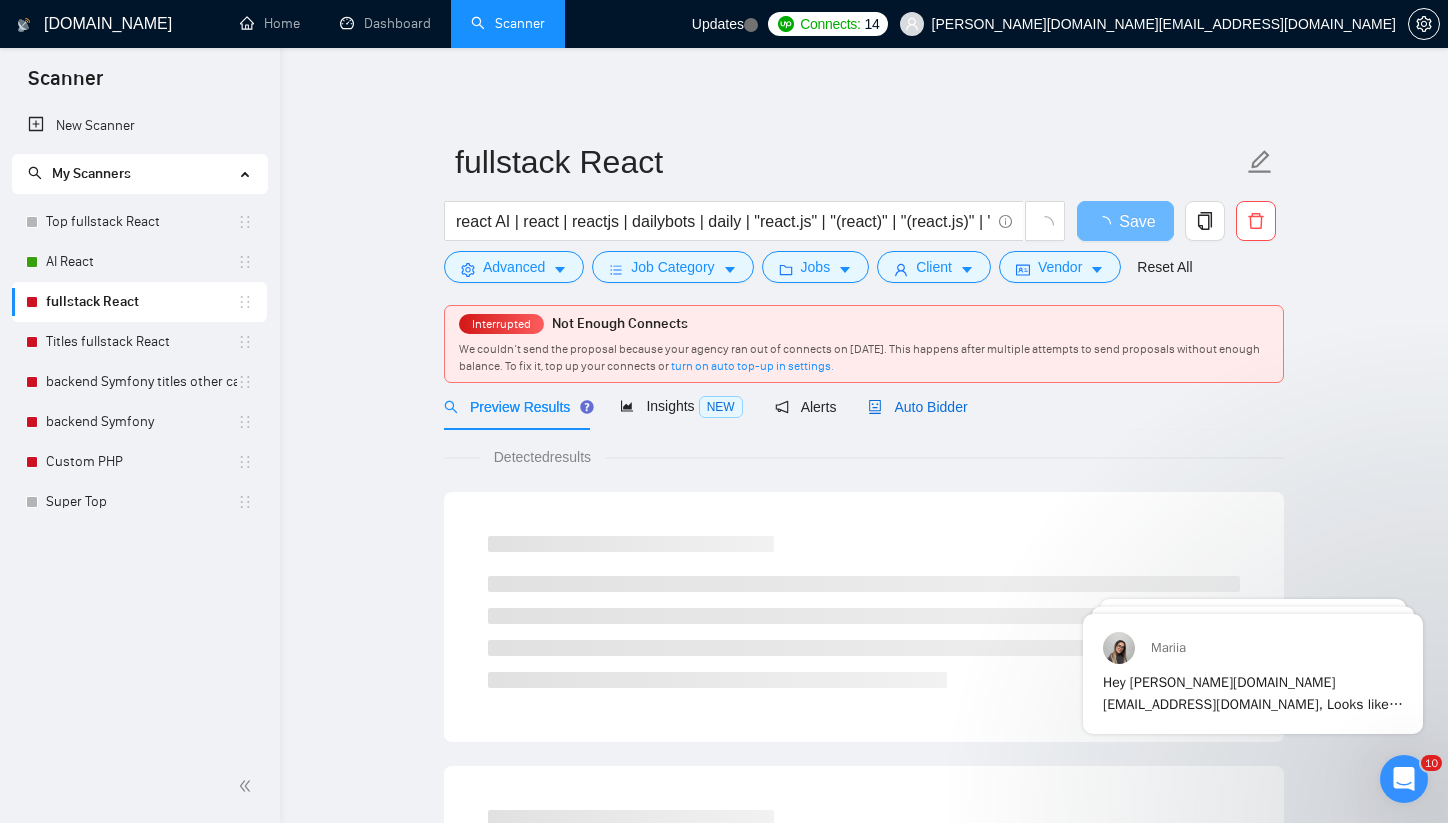 click on "Auto Bidder" at bounding box center (917, 407) 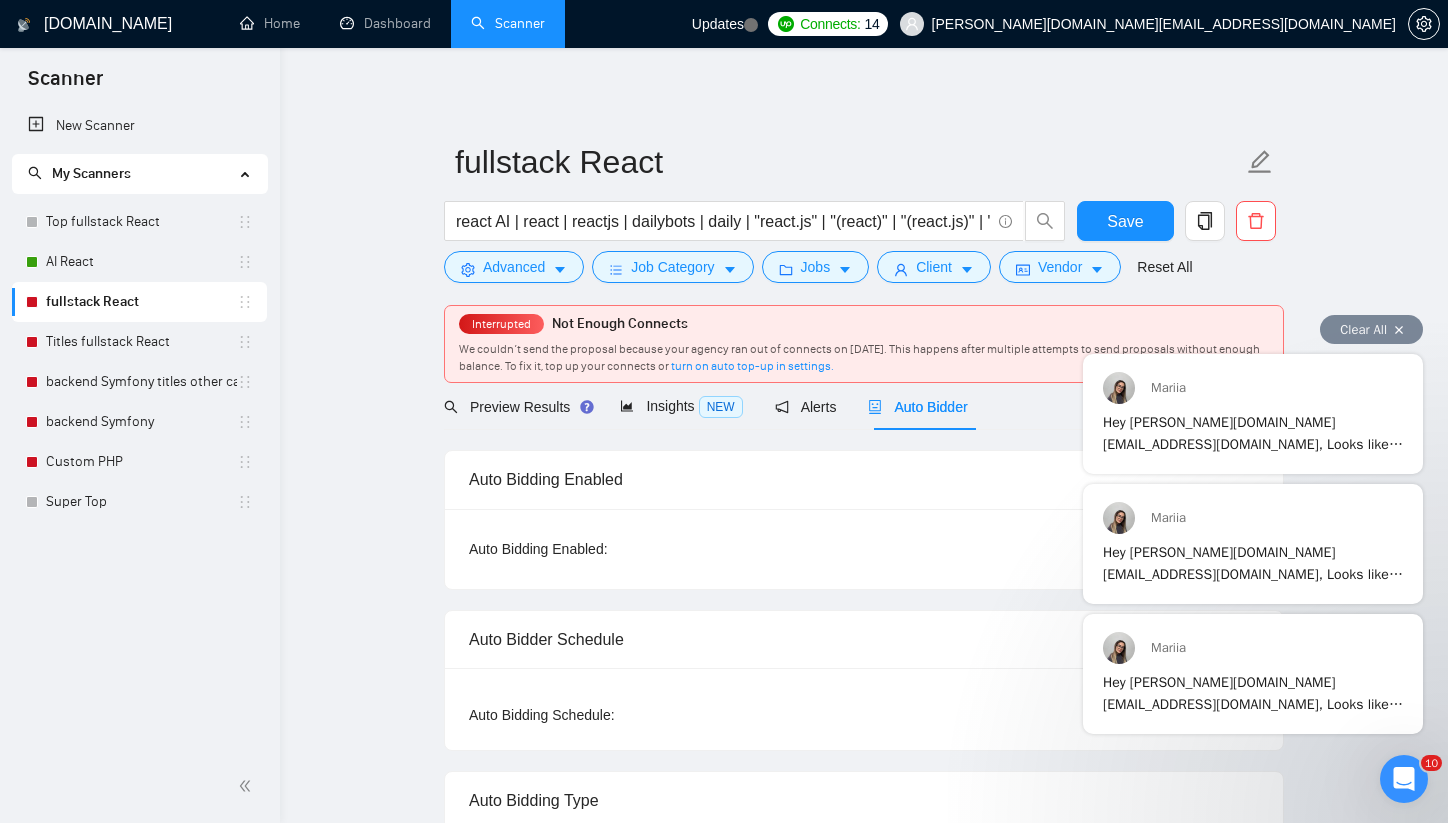 click on "Hey [PERSON_NAME][DOMAIN_NAME][EMAIL_ADDRESS][DOMAIN_NAME], Looks like your Upwork agency SmartWayLabs ran out of connects. We recently tried to send a proposal for a job found by fullstack React, but we could not because the number of connects was insufficient. If you don't top up your connects soon, all your Auto Bidders will be disabled, and you will have to reactivate it again. Please consider enabling the Auto Top-Up Feature to avoid this happening in the future." at bounding box center [1253, 560] 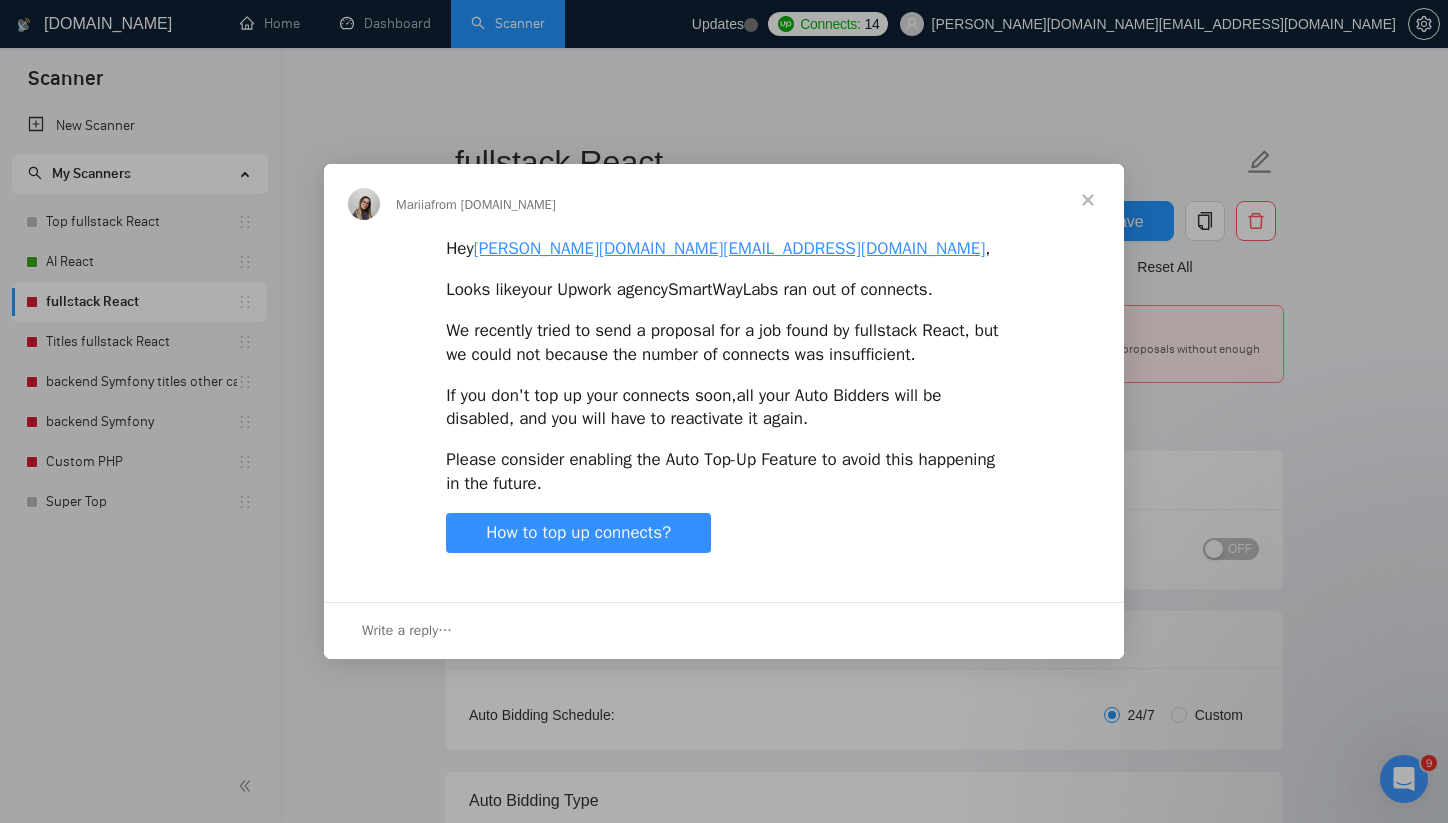 scroll, scrollTop: 0, scrollLeft: 0, axis: both 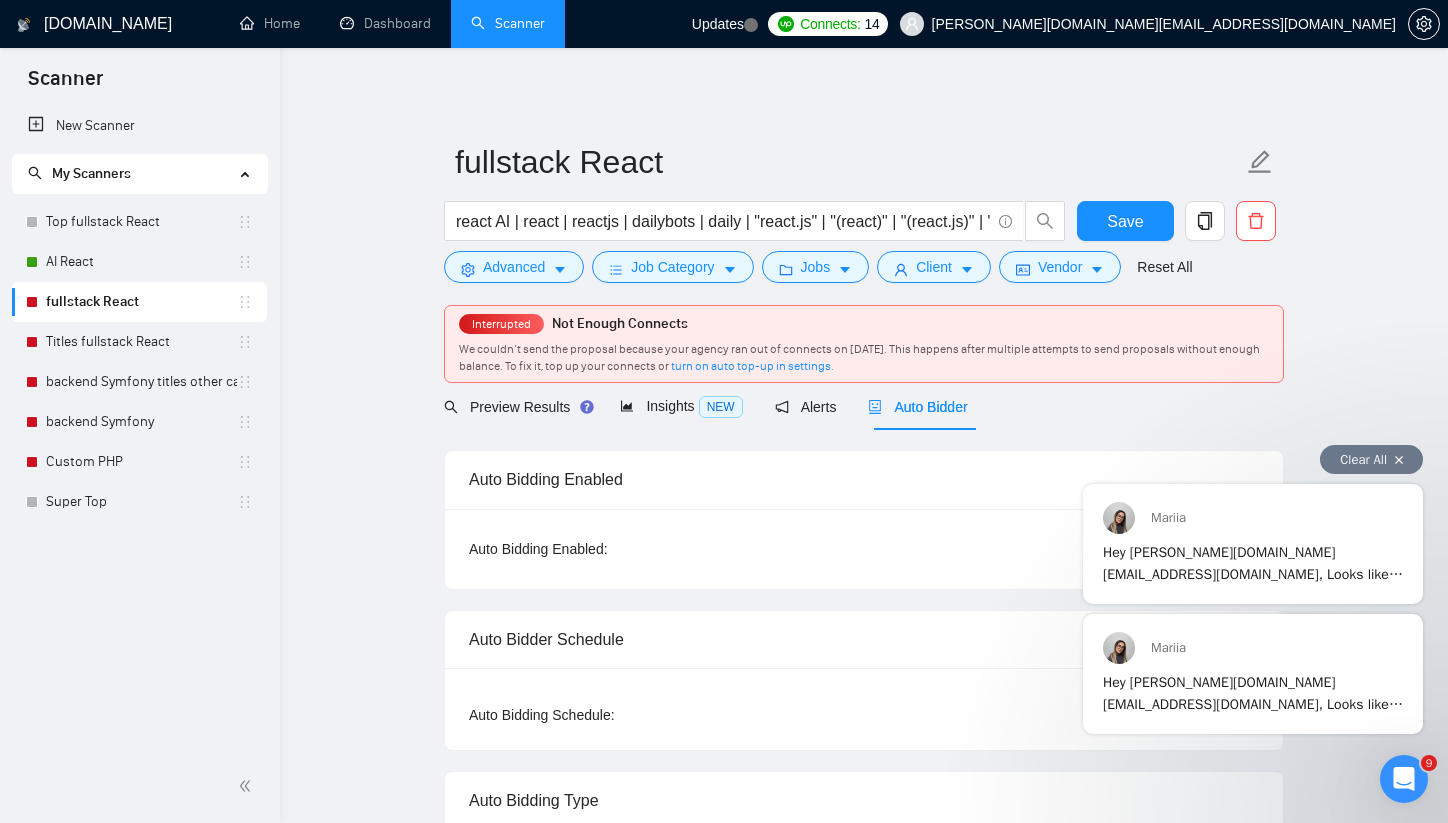 click at bounding box center [1399, 460] 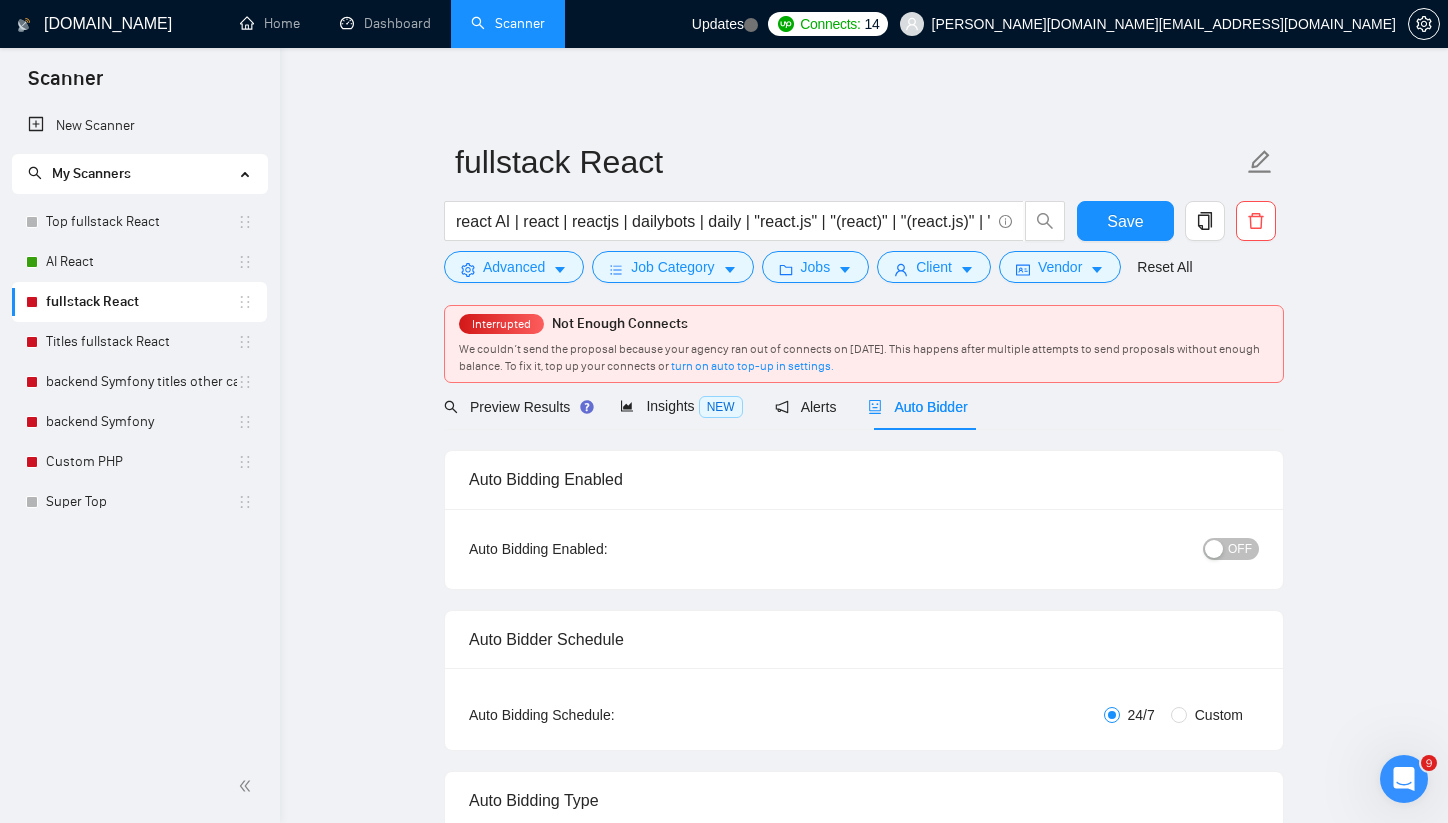 click on "OFF" at bounding box center (1240, 549) 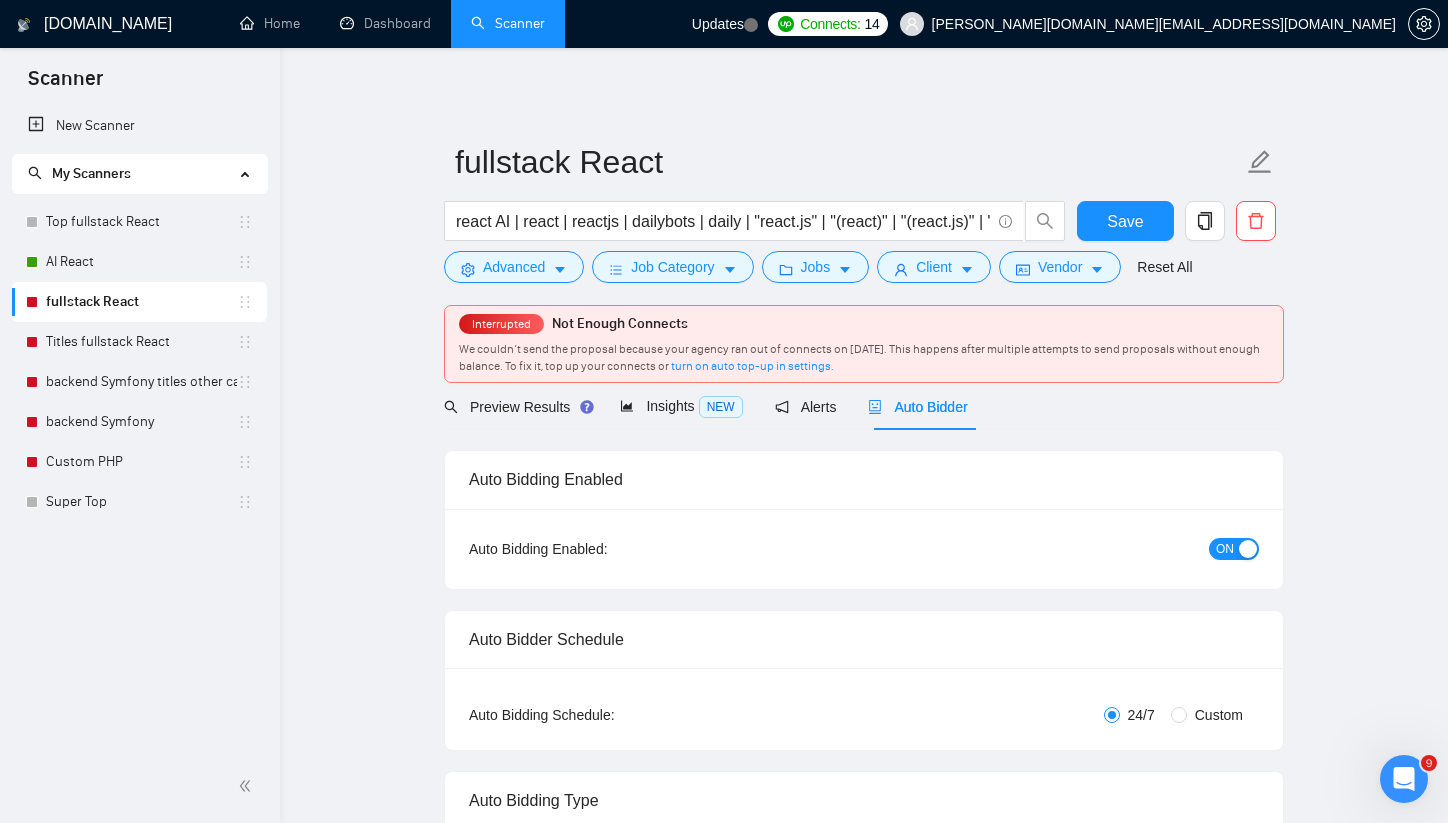 click on "fullstack React react AI | react | reactjs | dailybots | daily | "react.js" | "(react)" | "(react.js)" | "(reactjs)" | "/react" | "react/" | "reactjs/" Save Advanced   Job Category   Jobs   Client   Vendor   Reset All Interrupted Not Enough Connects We couldn’t send the proposal because your agency ran out of connects on [DATE]. This happens after multiple attempts to send proposals without enough balance. To fix it, top up your connects or   turn on auto top-up in settings. Preview Results Insights NEW Alerts Auto Bidder Auto Bidding Enabled Auto Bidding Enabled: ON Auto Bidder Schedule Auto Bidding Type: Automated (recommended) Semi-automated Auto Bidding Schedule: 24/7 Custom Custom Auto Bidder Schedule Repeat every week [DATE] [DATE] [DATE] [DATE] [DATE] [DATE] [DATE] Active Hours ( [GEOGRAPHIC_DATA]/[GEOGRAPHIC_DATA] ): From: To: ( 24  hours) [GEOGRAPHIC_DATA]/[GEOGRAPHIC_DATA] Auto Bidding Type Select your bidding algorithm: Choose the algorithm for you bidding. The price per proposal does not include your connects expenditure." at bounding box center [864, 2641] 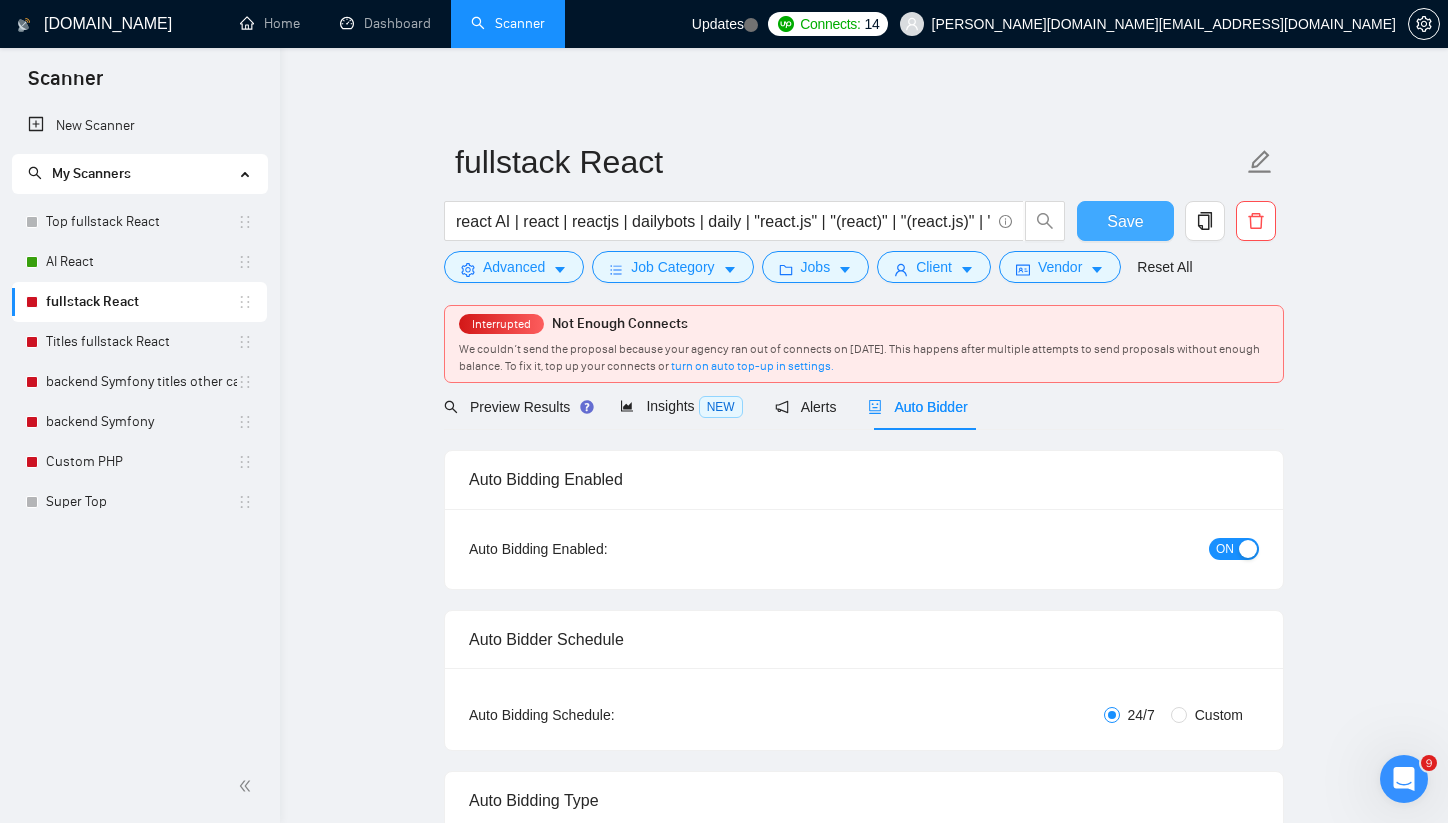 click on "Save" at bounding box center (1125, 221) 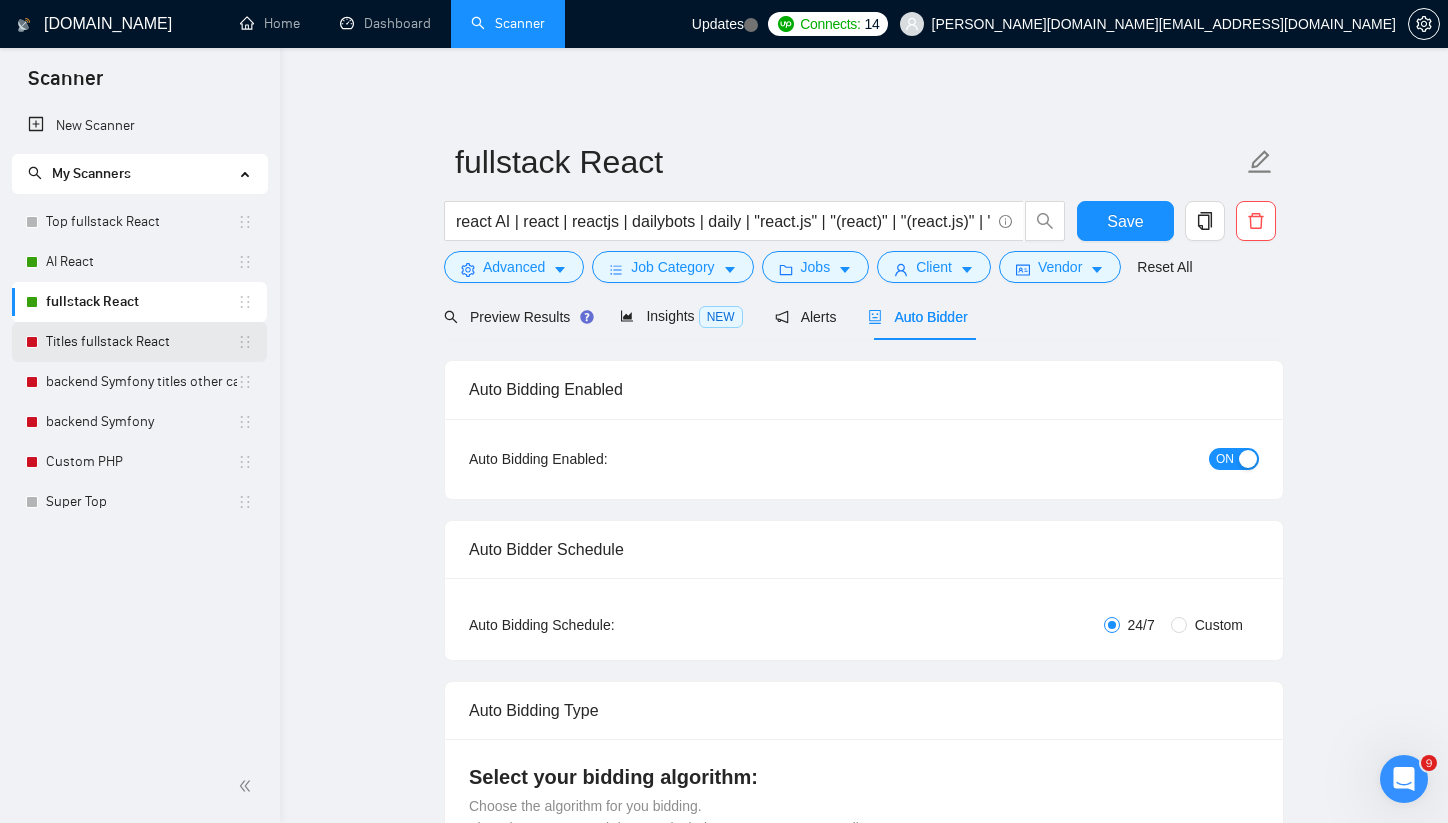click on "Titles fullstack React" at bounding box center (141, 342) 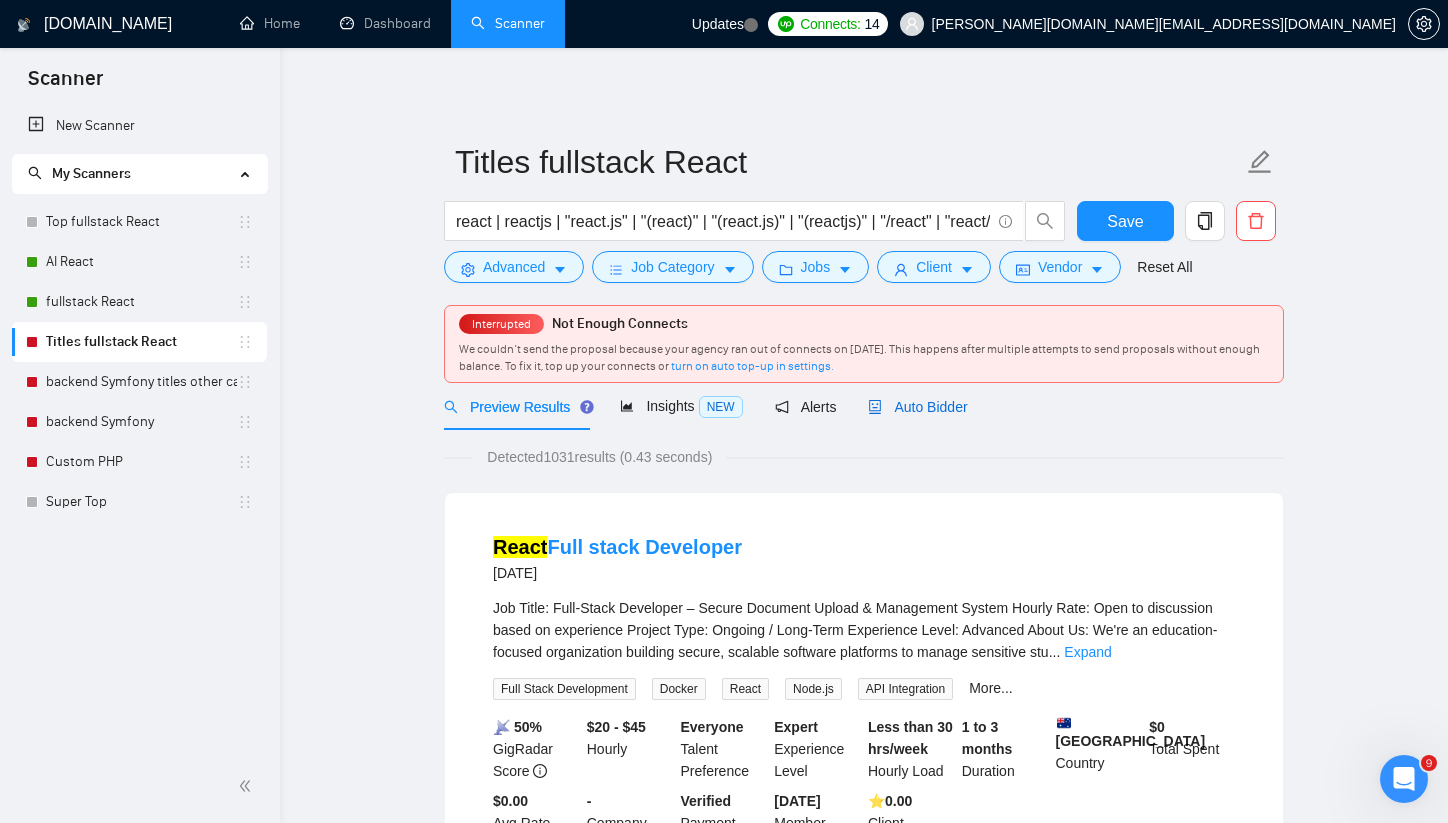 click on "Auto Bidder" at bounding box center (917, 407) 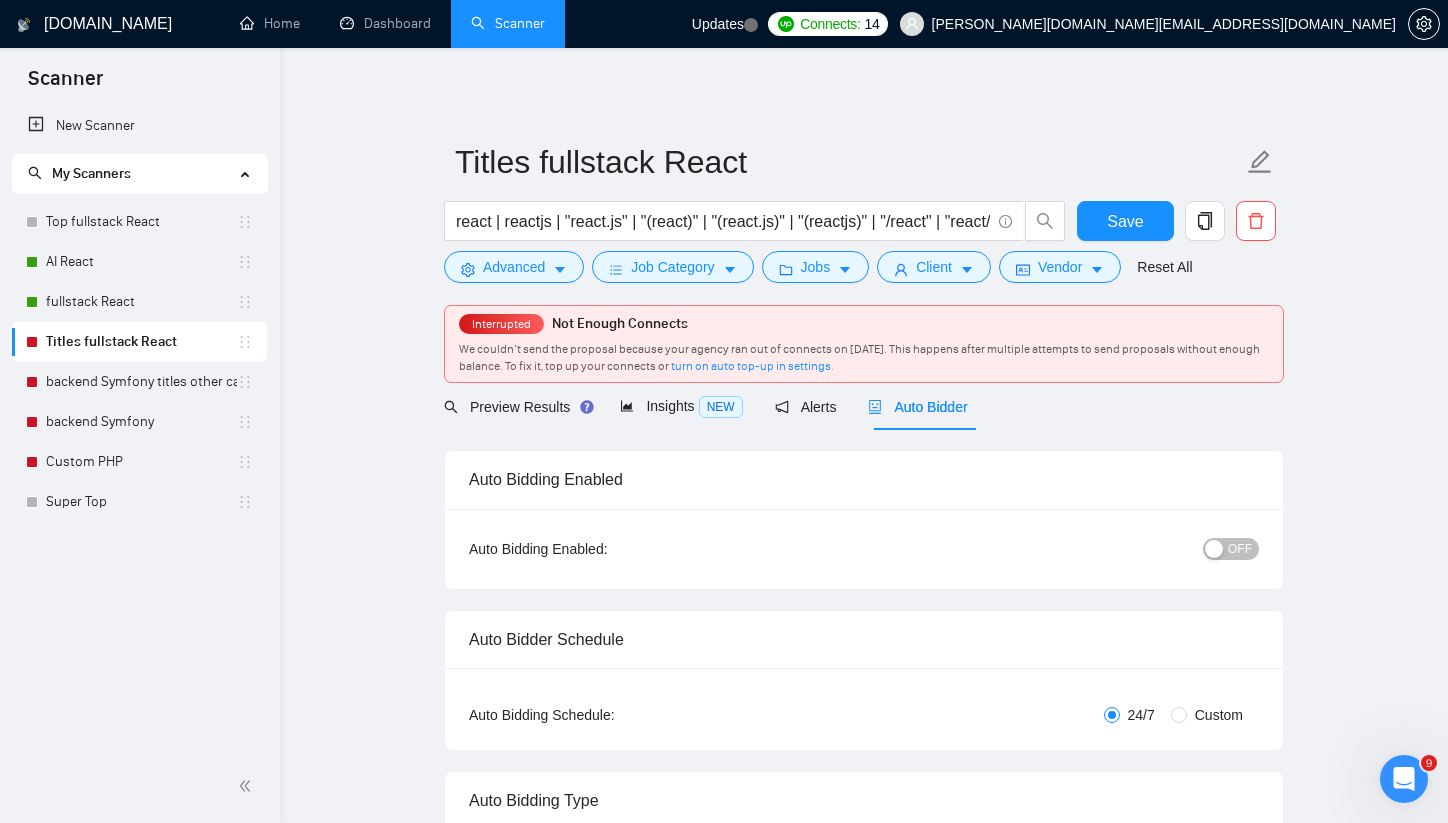 click on "OFF" at bounding box center [1240, 549] 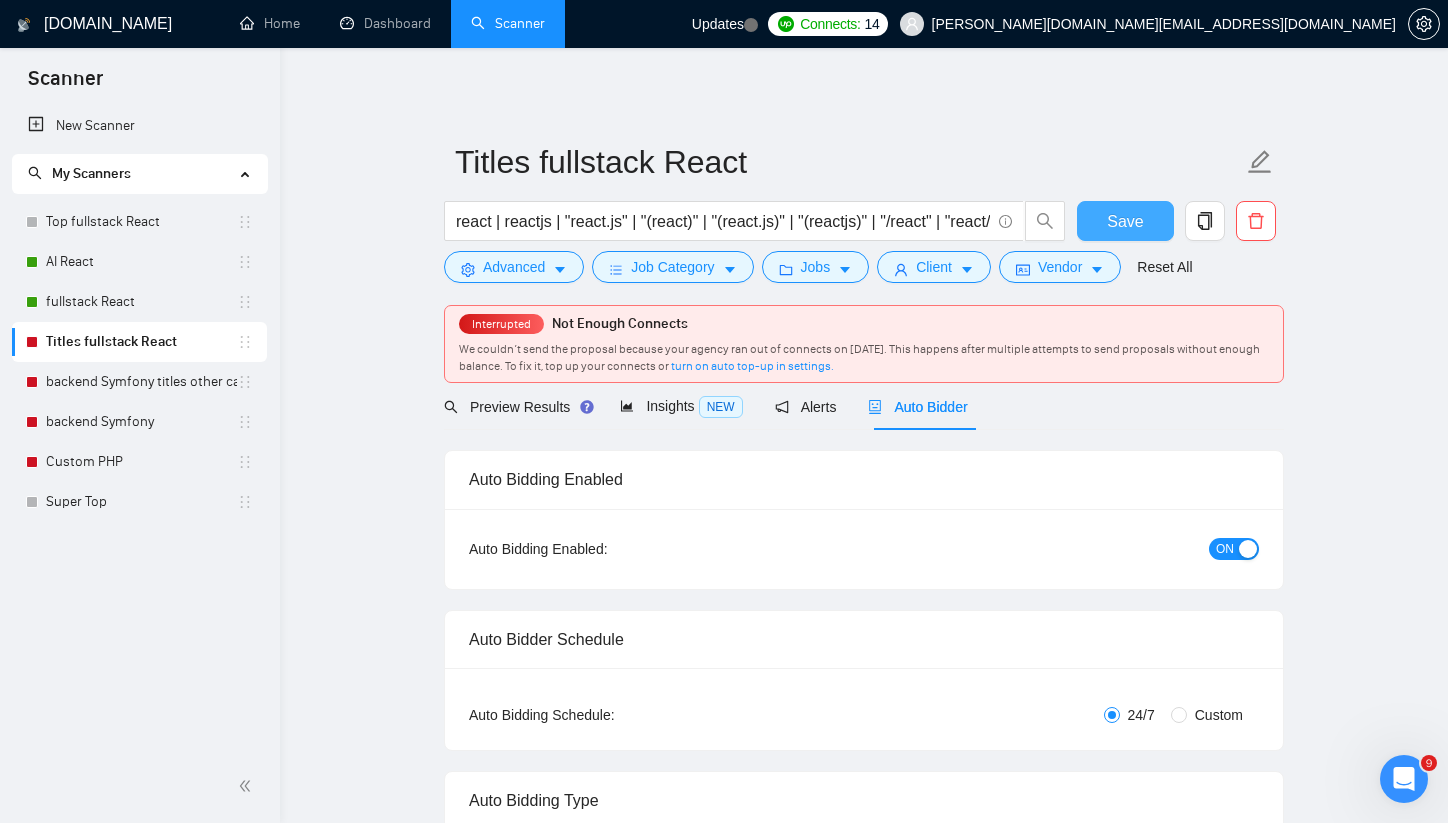 click on "Save" at bounding box center (1125, 221) 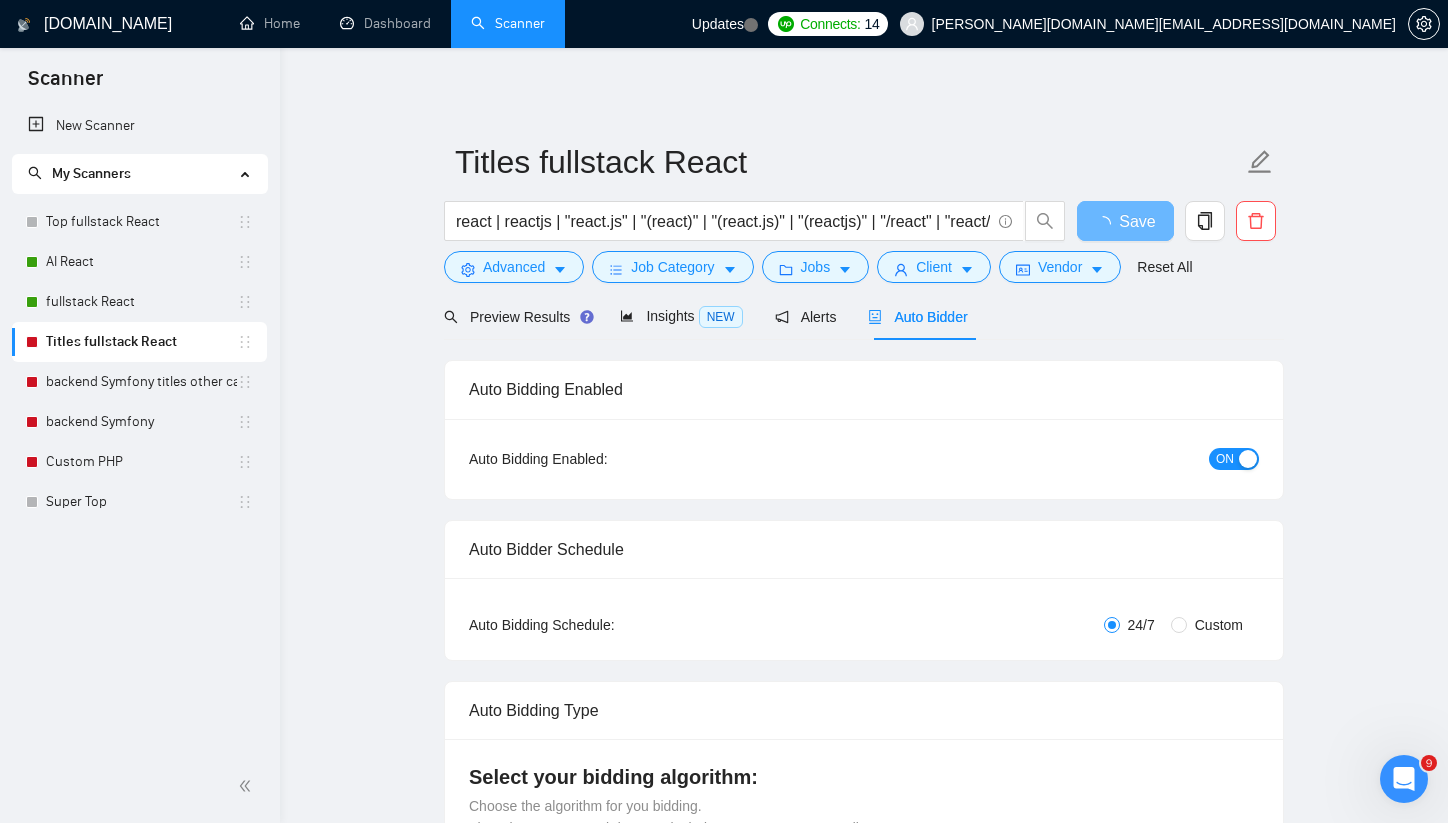 click on "New Scanner My Scanners Top fullstack React  AI React fullstack React Titles fullstack React backend Symfony titles other  categories  backend Symfony Custom PHP Super Top" at bounding box center (140, 428) 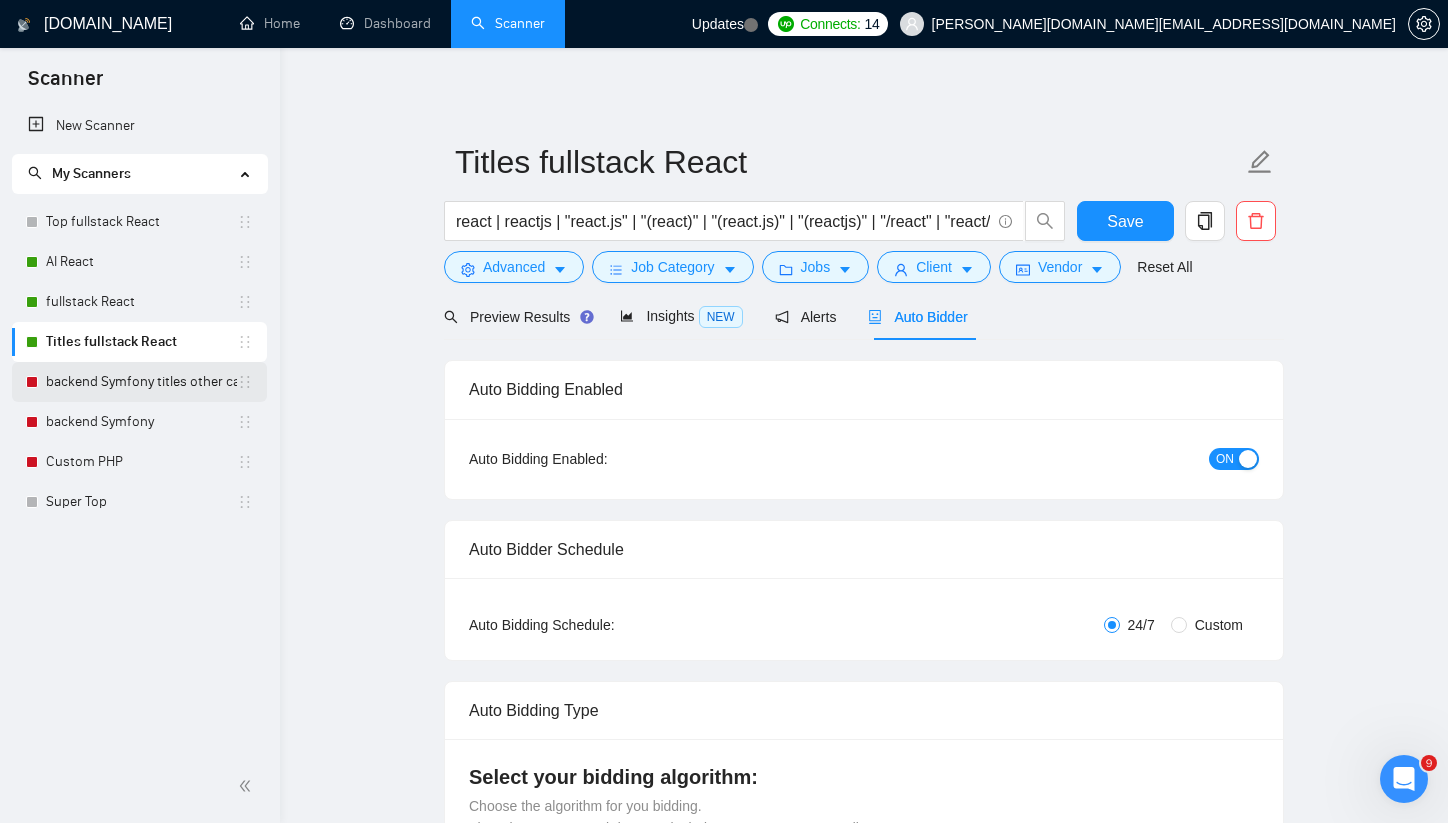 click on "backend Symfony titles other  categories" at bounding box center (141, 382) 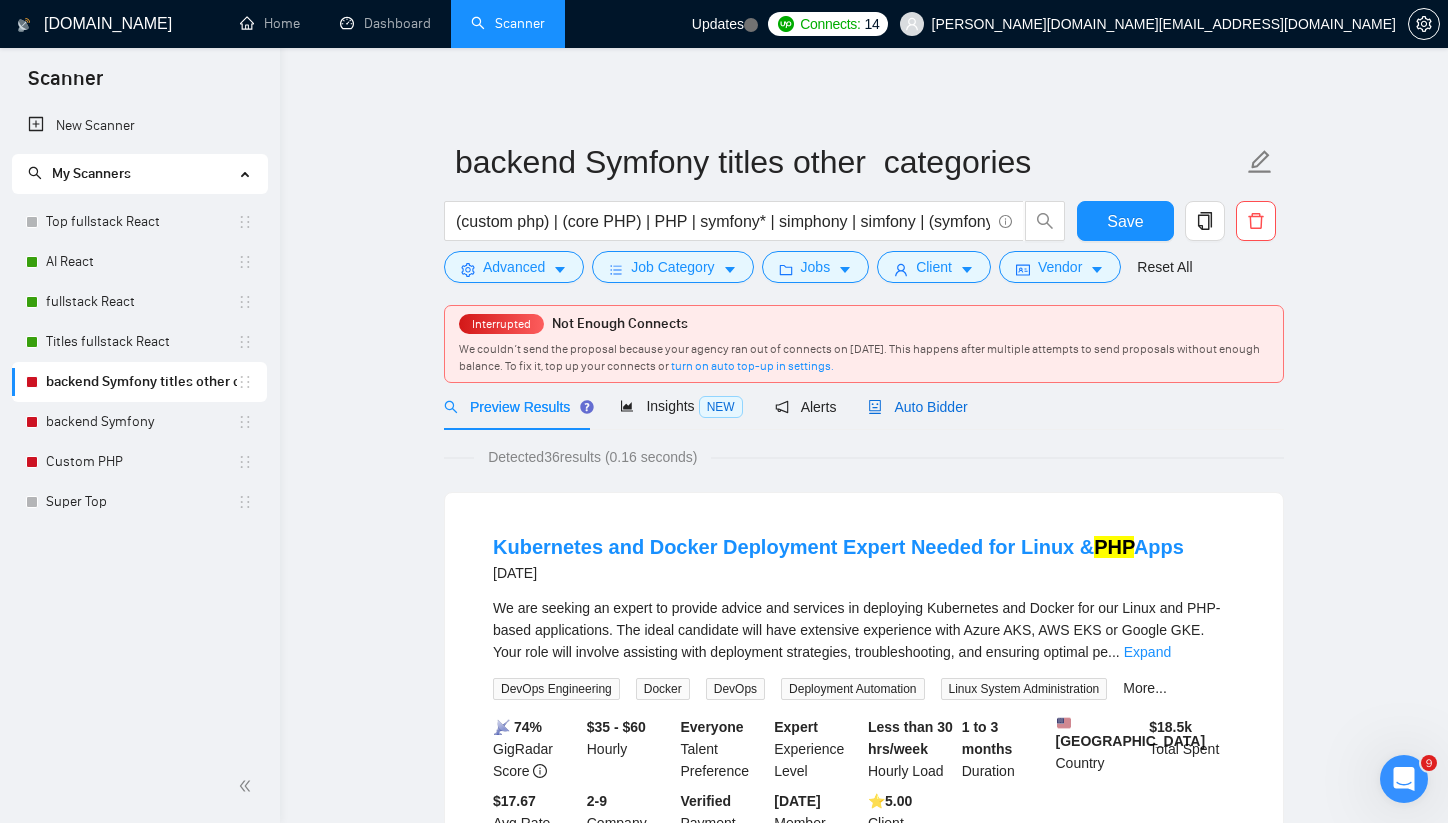 click on "Auto Bidder" at bounding box center [917, 407] 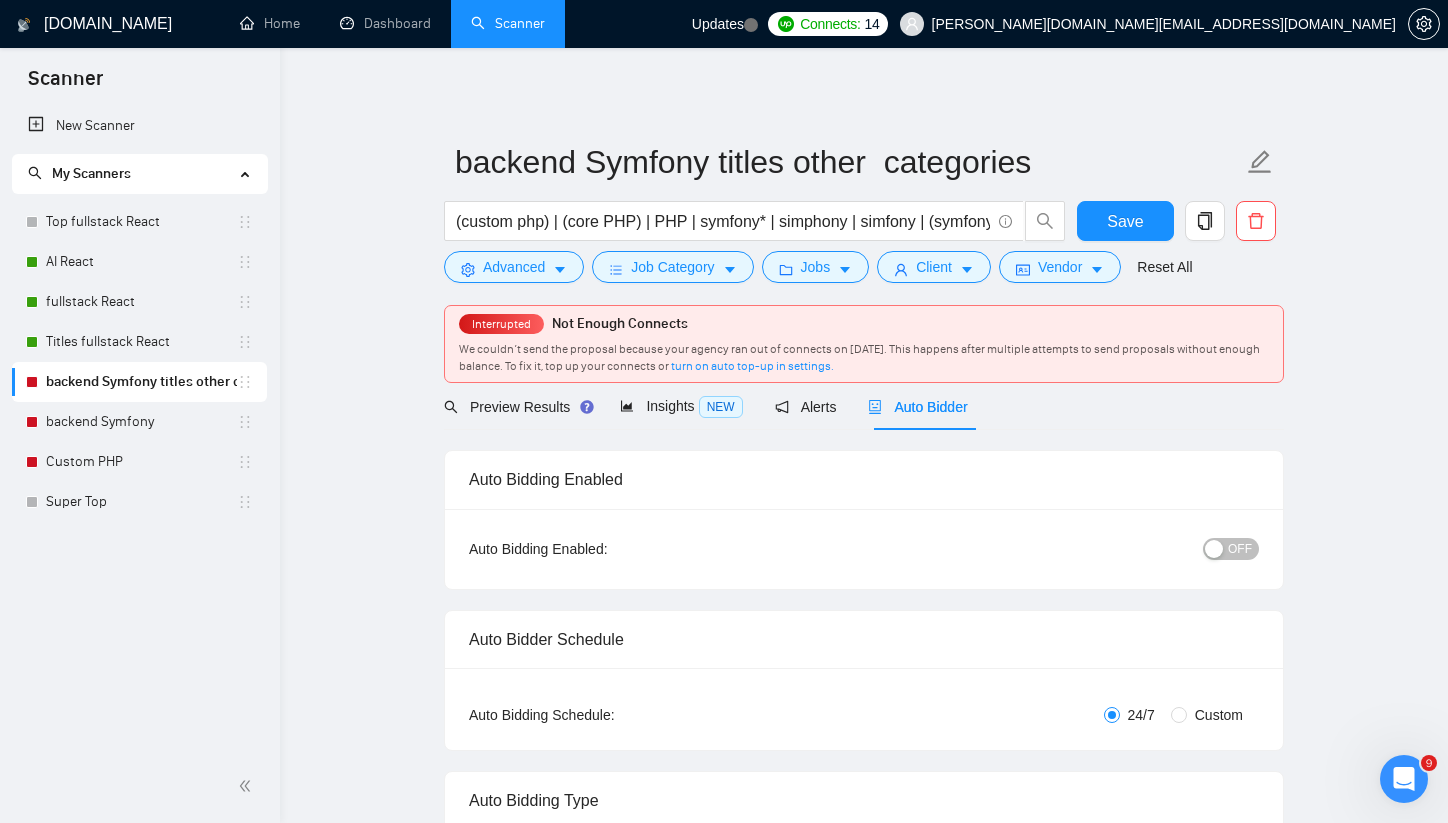 click on "OFF" at bounding box center [1240, 549] 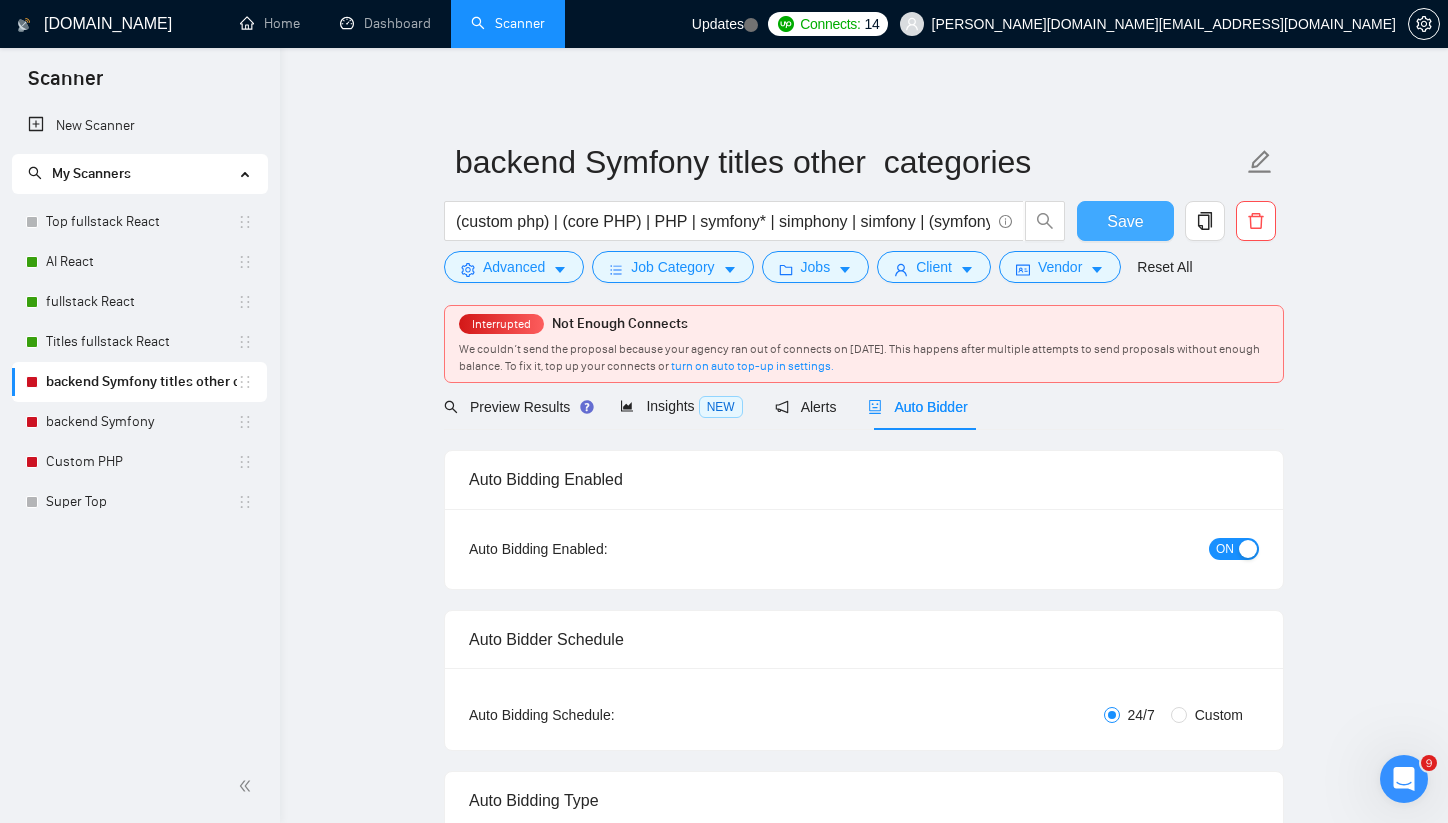 click on "Save" at bounding box center [1125, 221] 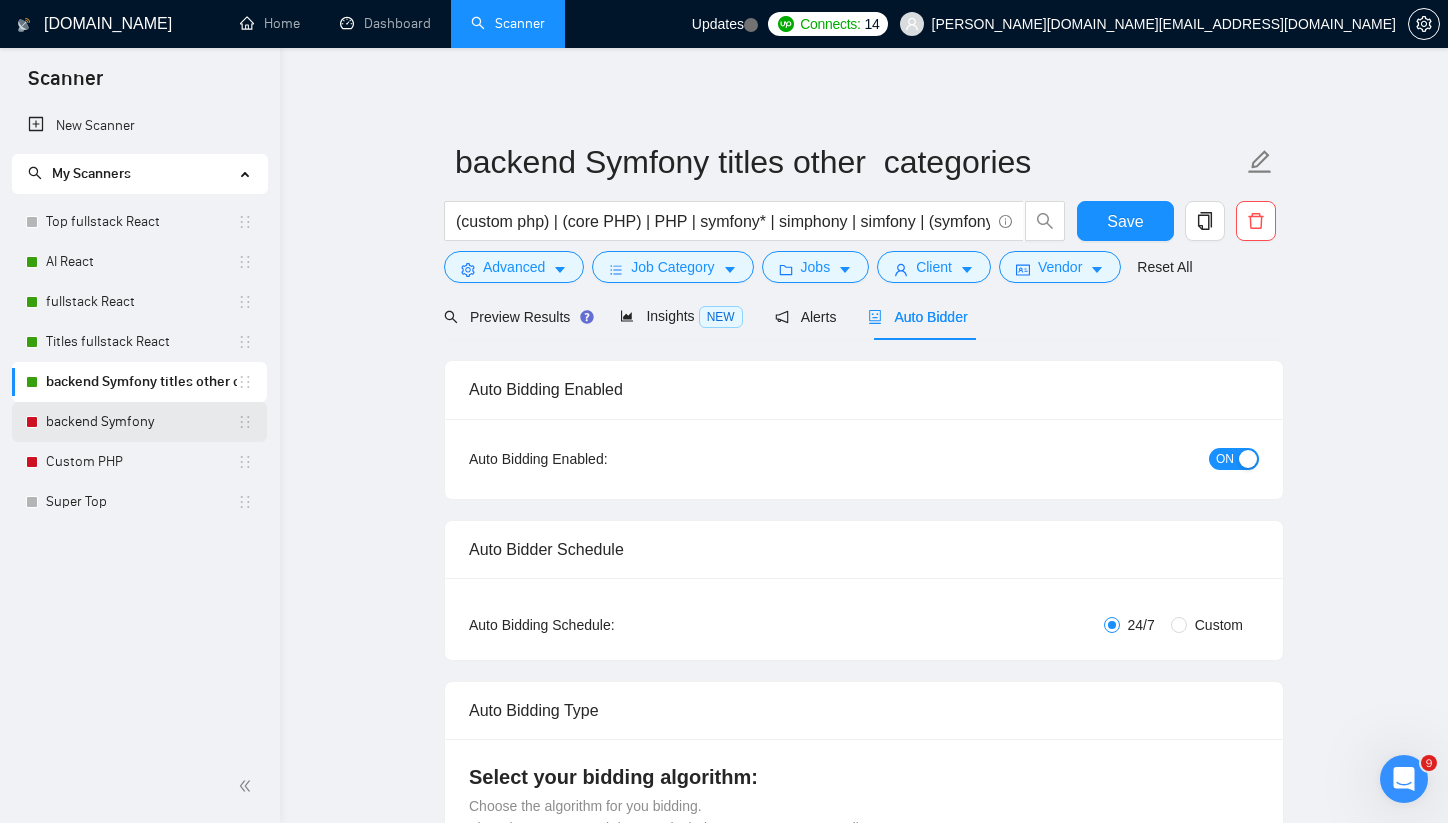 click on "backend Symfony" at bounding box center (141, 422) 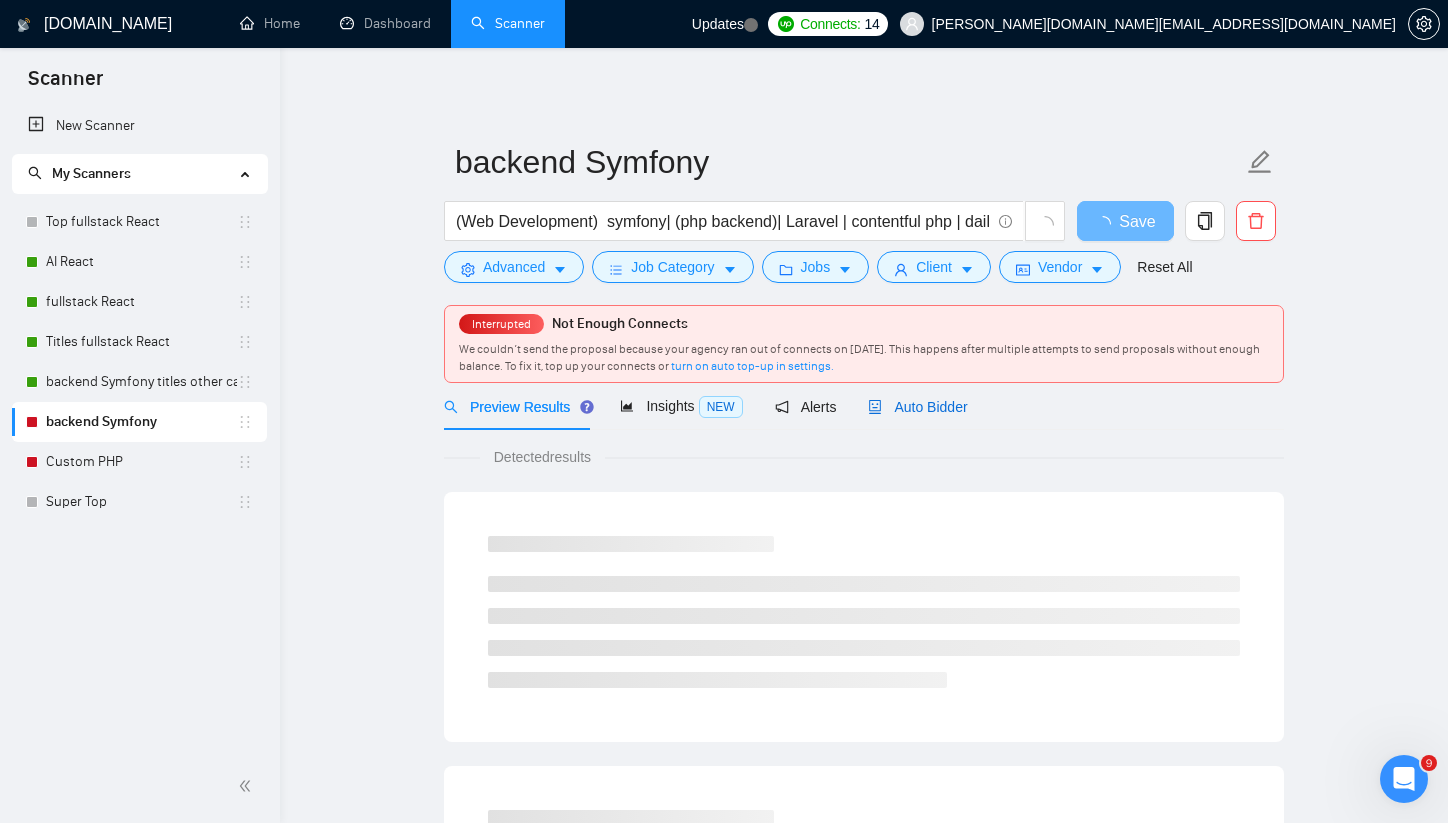 click on "Auto Bidder" at bounding box center [917, 407] 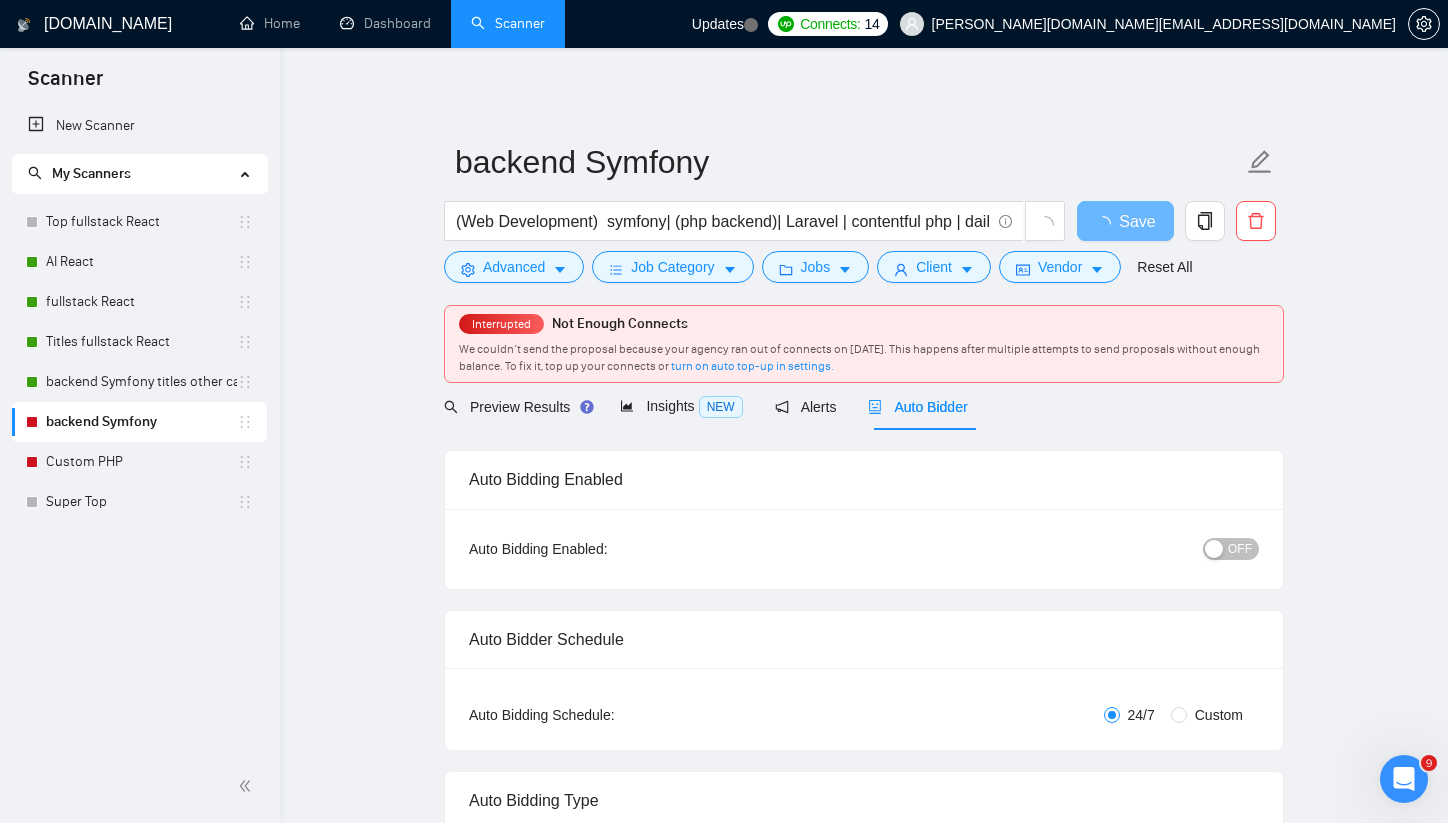 type 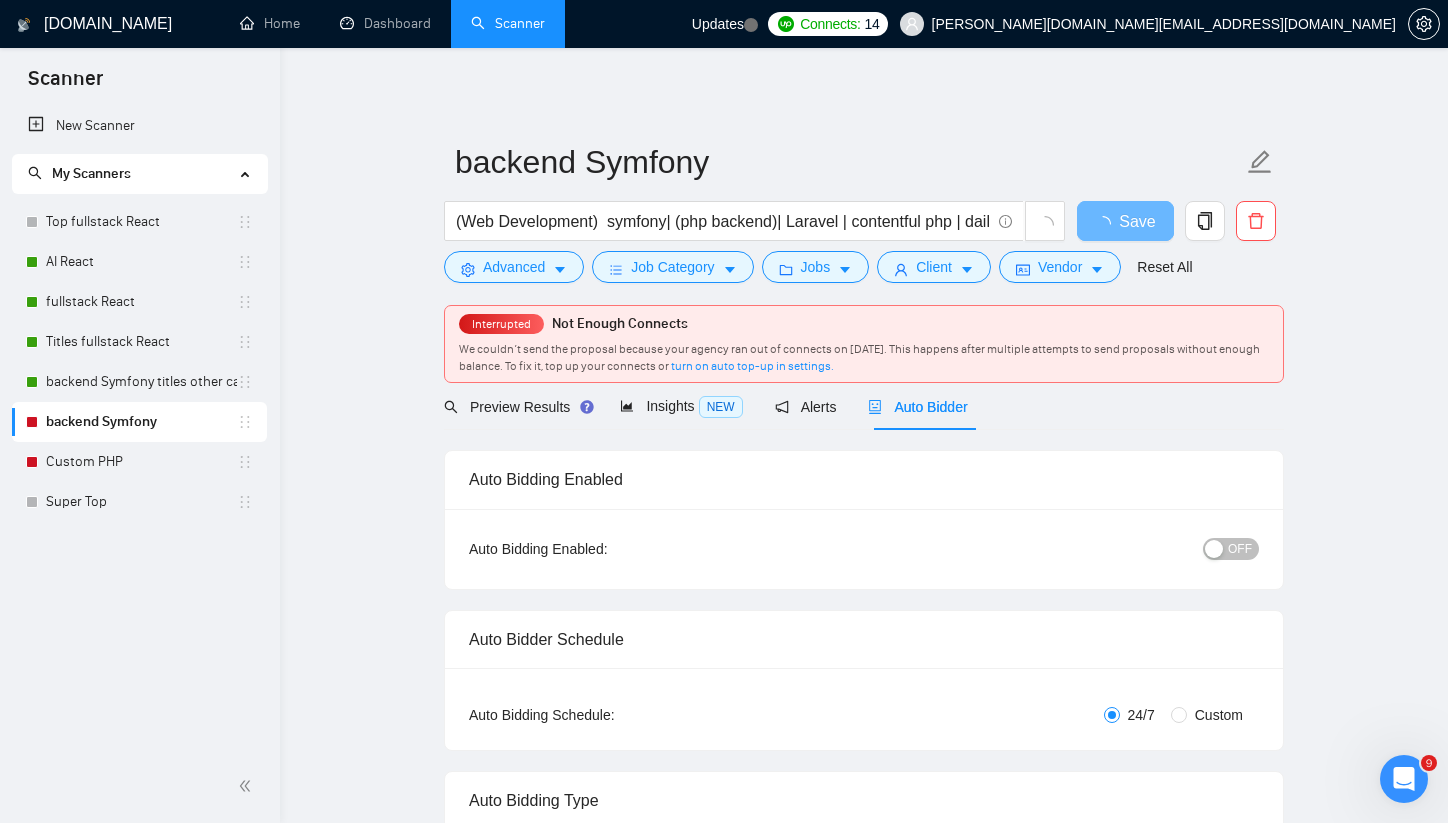 checkbox on "true" 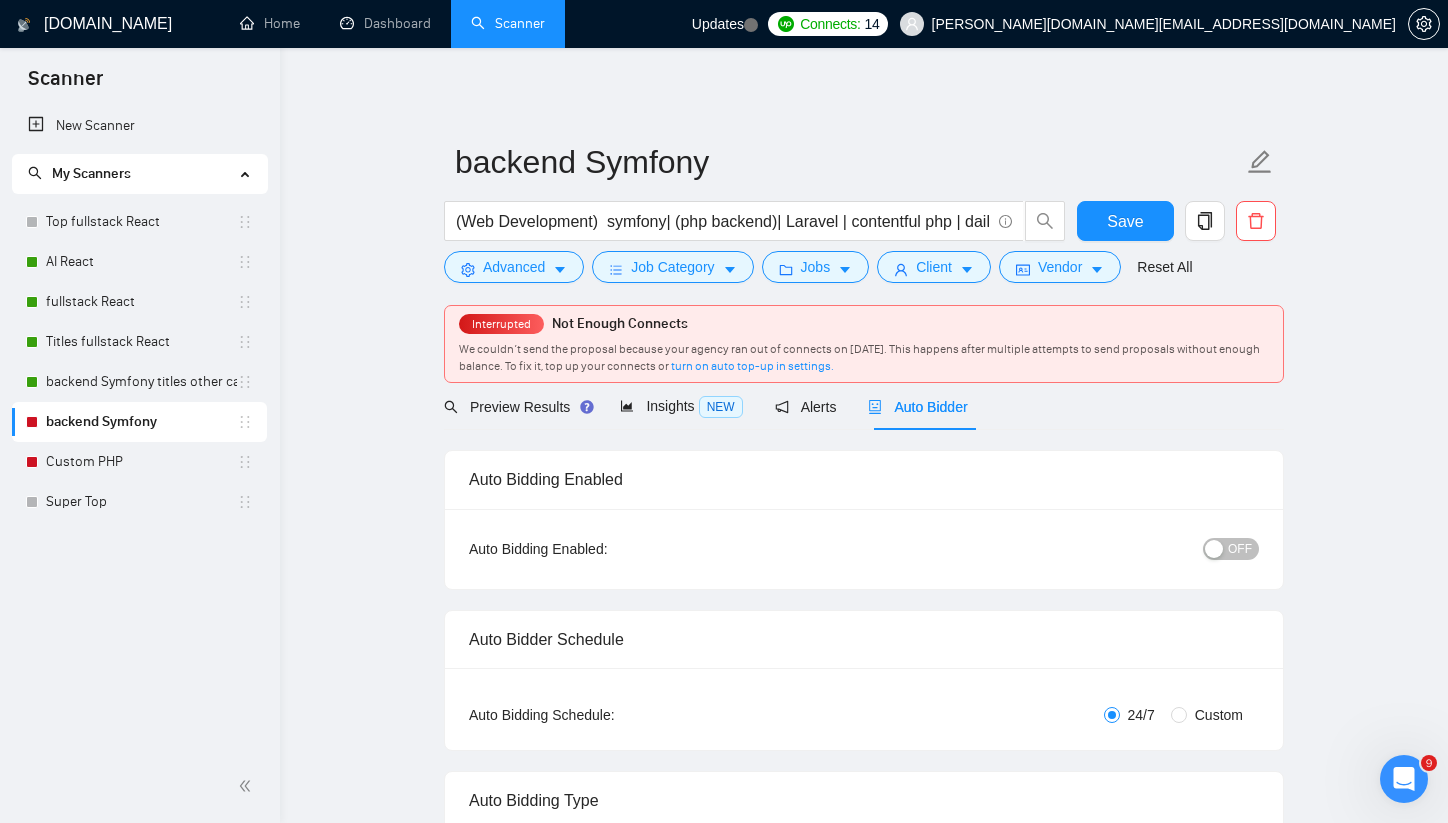 click on "OFF" at bounding box center [1240, 549] 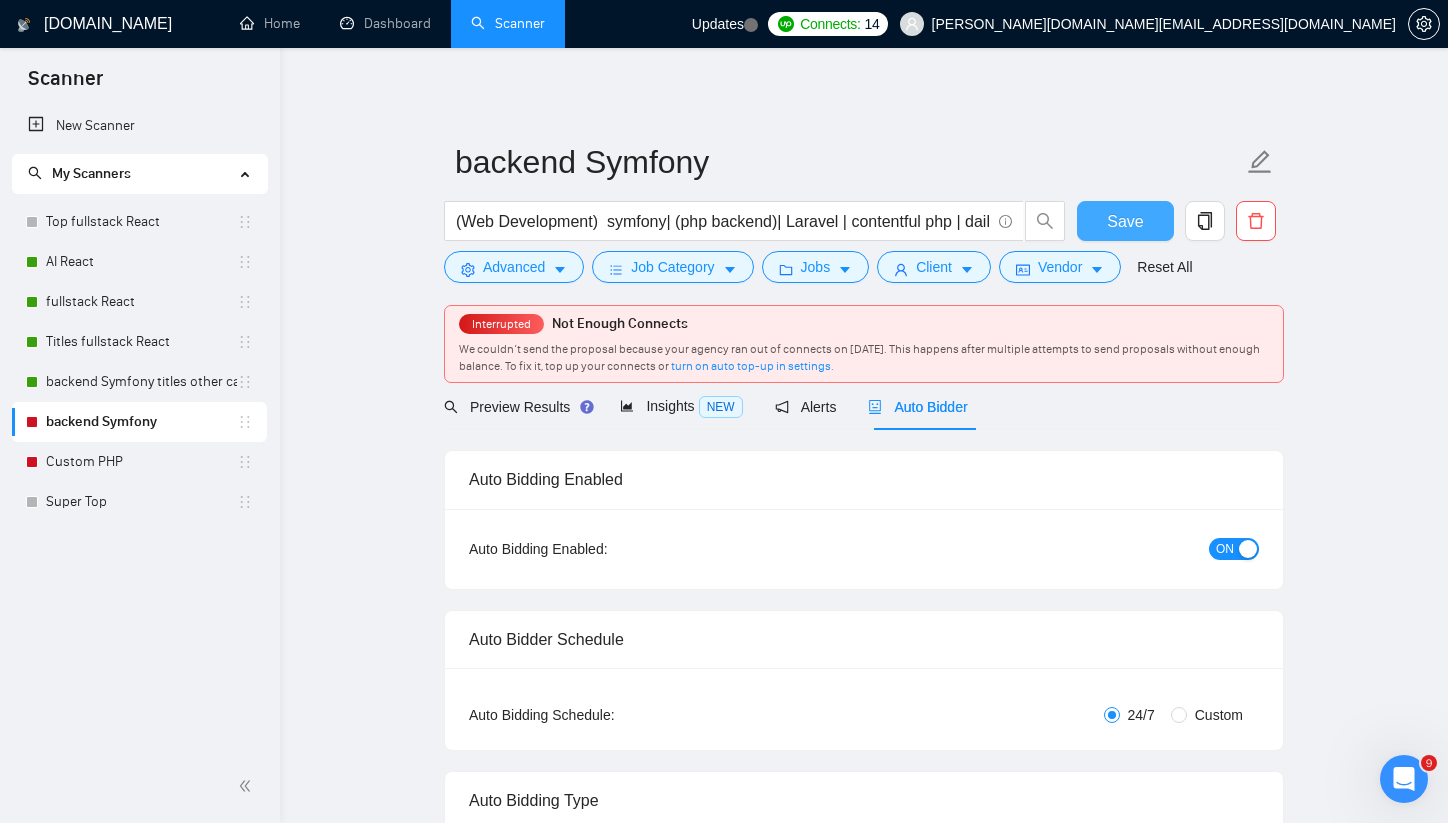 click on "Save" at bounding box center (1125, 221) 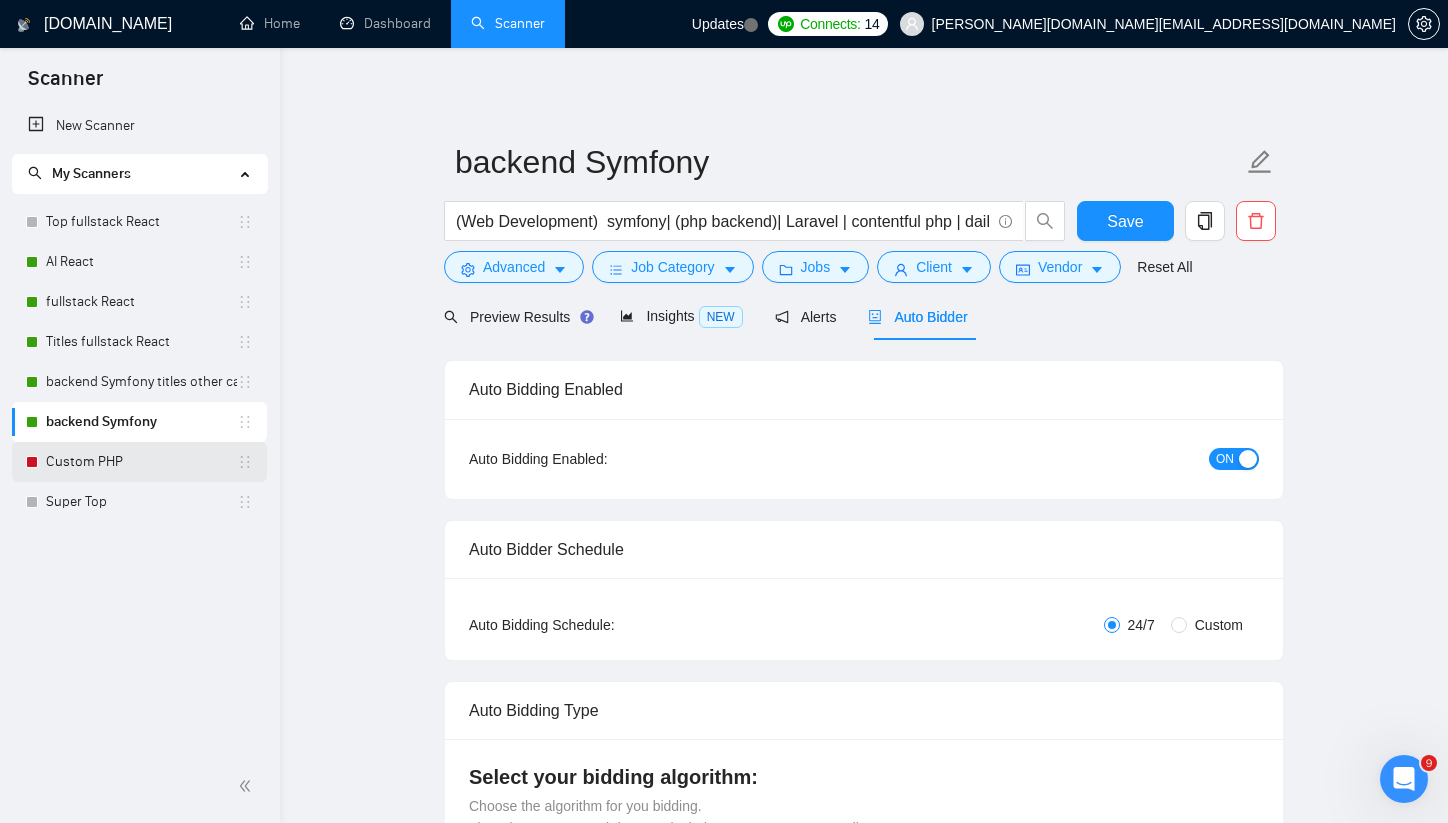 click on "Custom PHP" at bounding box center [141, 462] 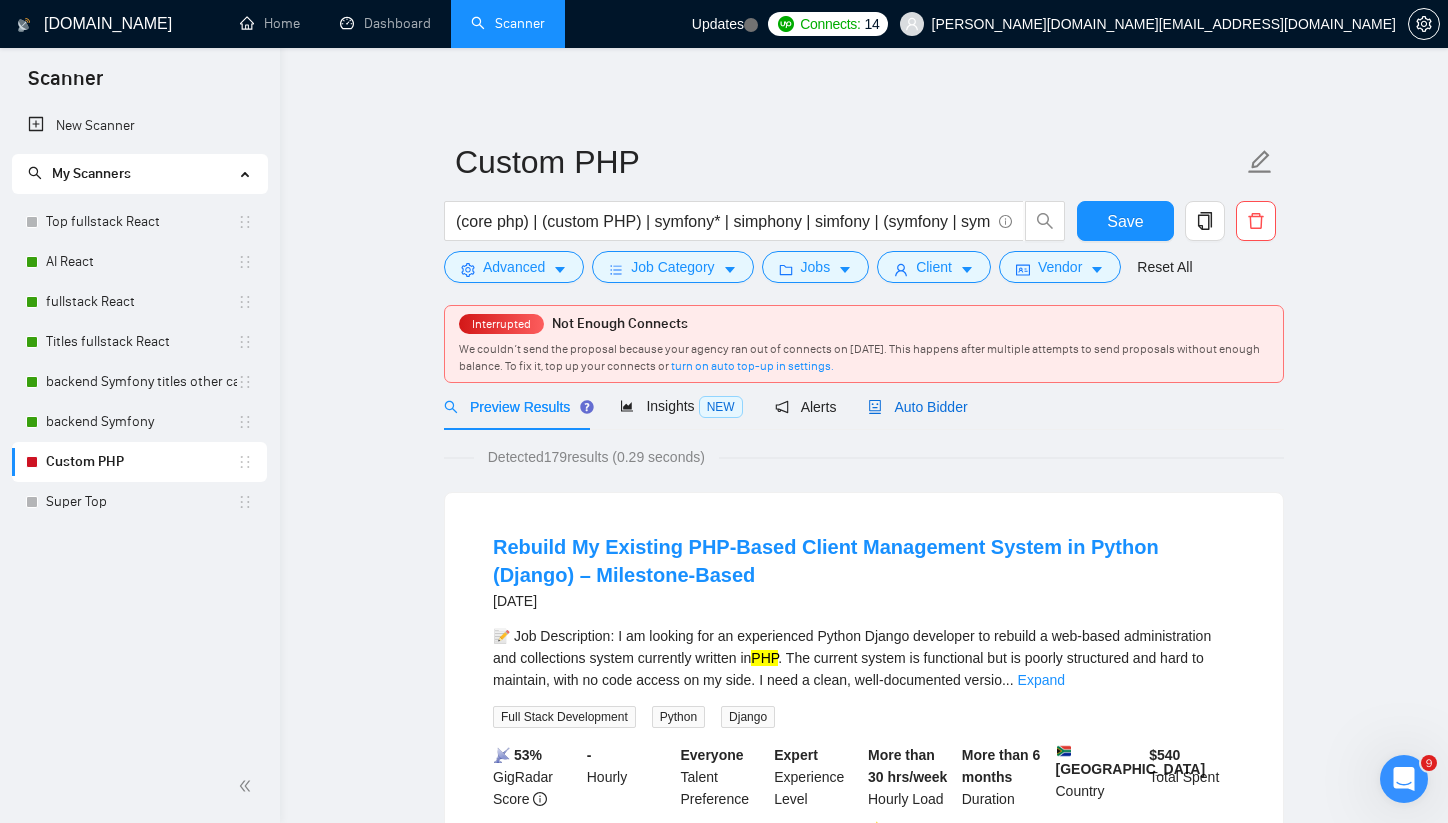 click on "Auto Bidder" at bounding box center (917, 407) 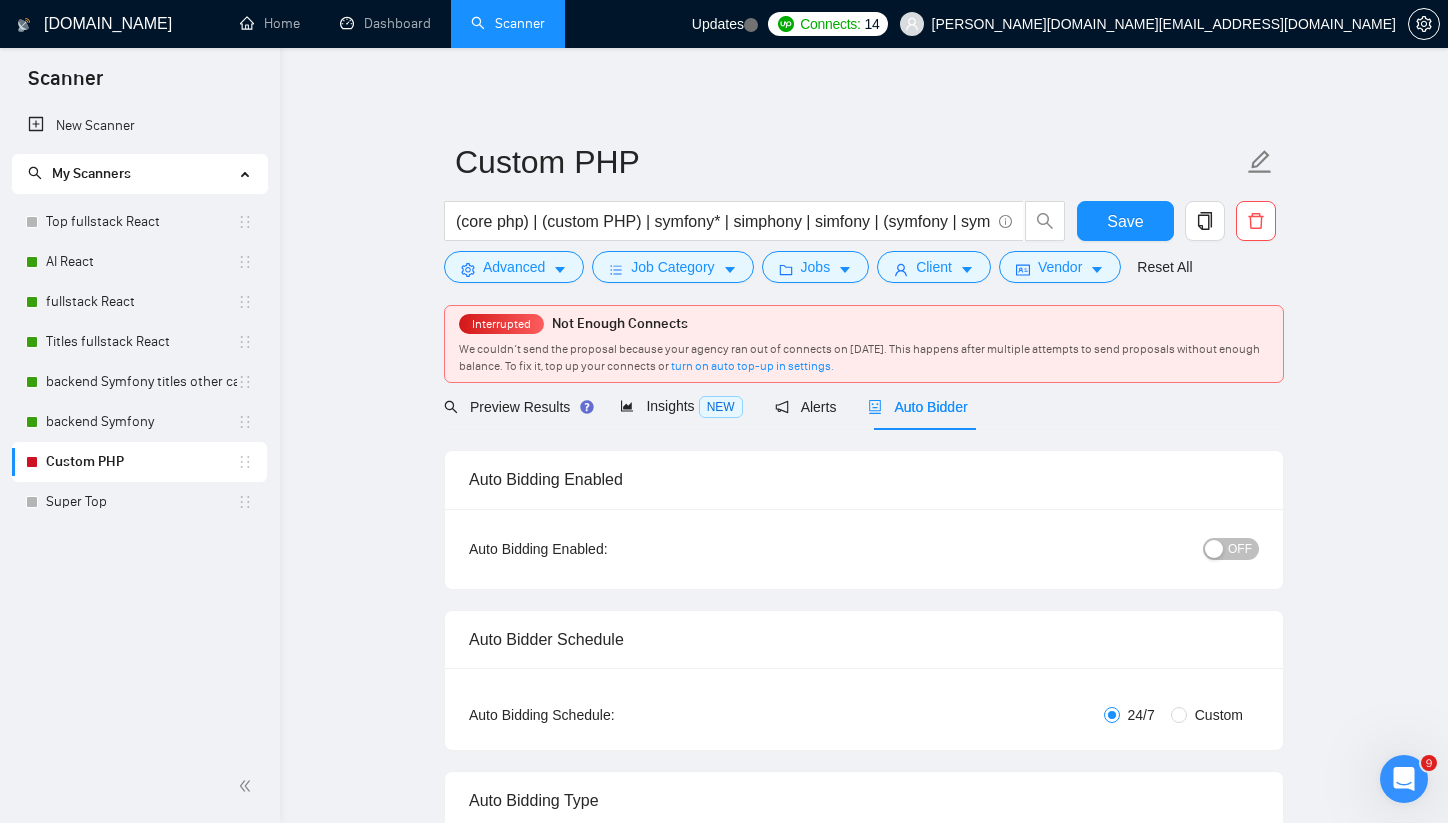 click on "OFF" at bounding box center [1240, 549] 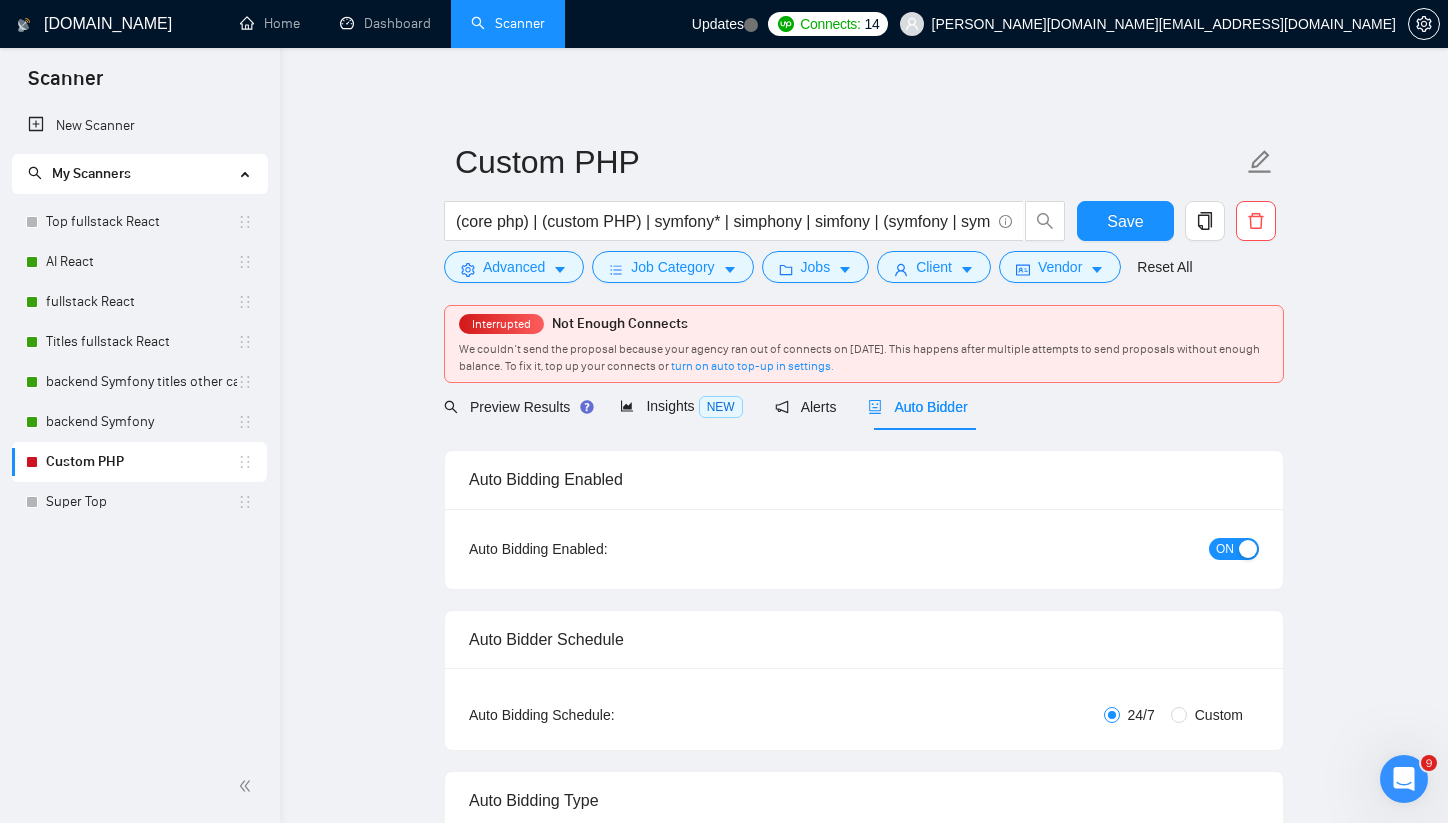click on "Custom PHP (core php) | (custom PHP) | symfony* | simphony | simfony | (symfony | symfony- | symfony) Save Advanced   Job Category   Jobs   Client   Vendor   Reset All Interrupted Not Enough Connects We couldn’t send the proposal because your agency ran out of connects on [DATE]. This happens after multiple attempts to send proposals without enough balance. To fix it, top up your connects or   turn on auto top-up in settings. Preview Results Insights NEW Alerts Auto Bidder Auto Bidding Enabled Auto Bidding Enabled: ON Auto Bidder Schedule Auto Bidding Type: Automated (recommended) Semi-automated Auto Bidding Schedule: 24/7 Custom Custom Auto Bidder Schedule Repeat every week [DATE] [DATE] [DATE] [DATE] [DATE] [DATE] [DATE] Active Hours ( [GEOGRAPHIC_DATA]/[GEOGRAPHIC_DATA] ): From: To: ( 24  hours) [GEOGRAPHIC_DATA]/[GEOGRAPHIC_DATA] Auto Bidding Type Select your bidding algorithm: Choose the algorithm for you bidding. The price per proposal does not include your connects expenditure. Template Bidder 0.50  credits / proposal 1.00 👑" at bounding box center (864, 2645) 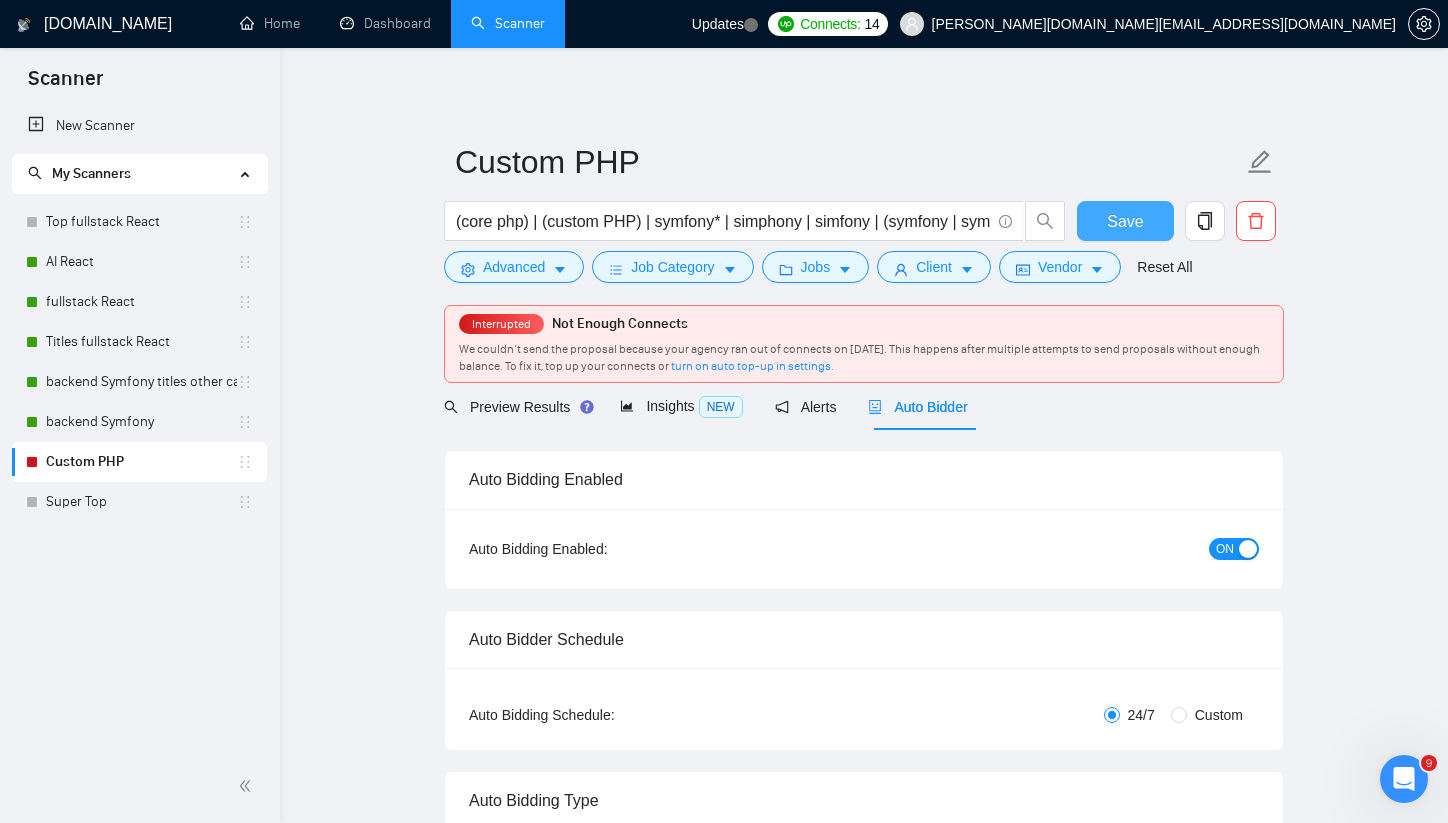 click on "Save" at bounding box center (1125, 221) 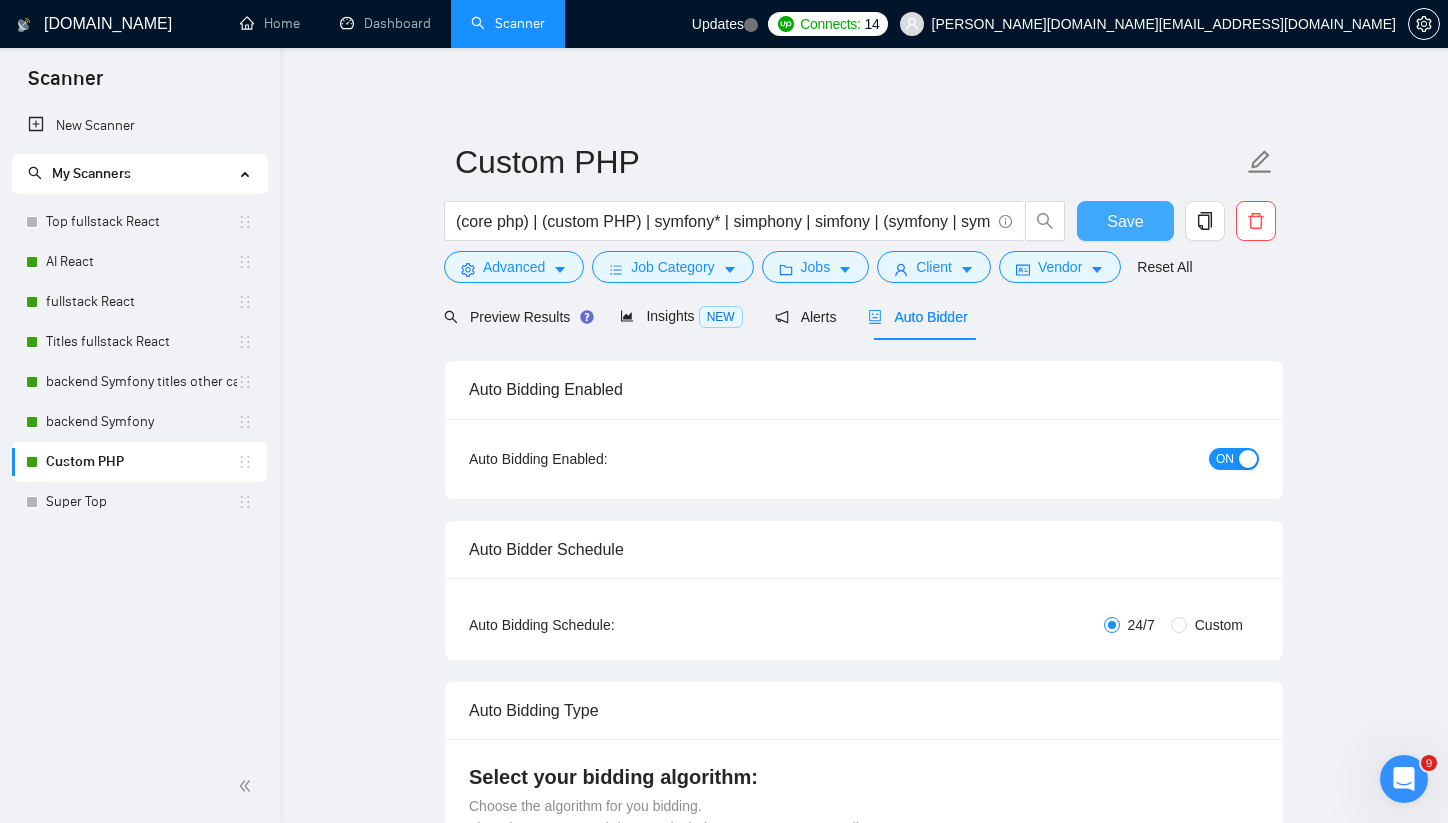 type 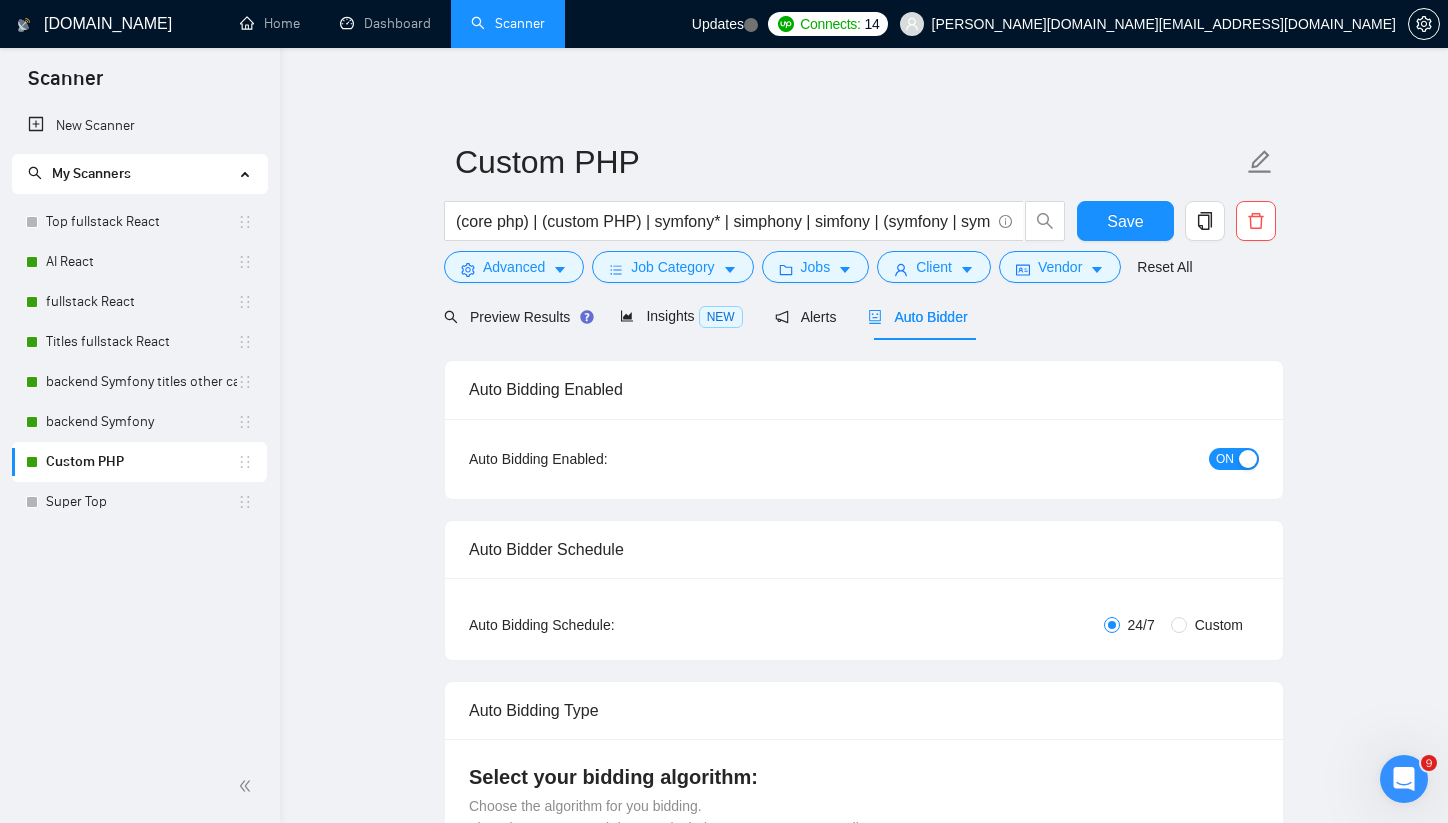 click on "Custom PHP (core php) | (custom PHP) | symfony* | simphony | simfony | (symfony | symfony- | symfony) Save Advanced   Job Category   Jobs   Client   Vendor   Reset All Preview Results Insights NEW Alerts Auto Bidder Auto Bidding Enabled Auto Bidding Enabled: ON Auto Bidder Schedule Auto Bidding Type: Automated (recommended) Semi-automated Auto Bidding Schedule: 24/7 Custom Custom Auto Bidder Schedule Repeat every week [DATE] [DATE] [DATE] [DATE] [DATE] [DATE] [DATE] Active Hours ( [GEOGRAPHIC_DATA]/[GEOGRAPHIC_DATA] ): From: To: ( 24  hours) [GEOGRAPHIC_DATA]/[GEOGRAPHIC_DATA] Auto Bidding Type Select your bidding algorithm: Choose the algorithm for you bidding. The price per proposal does not include your connects expenditure. Template Bidder Works great for narrow segments and short cover letters that don't change. 0.50  credits / proposal Sardor AI 🤖 Personalise your cover letter with ai [placeholders] 1.00  credits / proposal Experimental Laziza AI  👑   NEW   Learn more 2.00  credits / proposal 4.39 credits savings Team & Freelancer" at bounding box center (864, 2600) 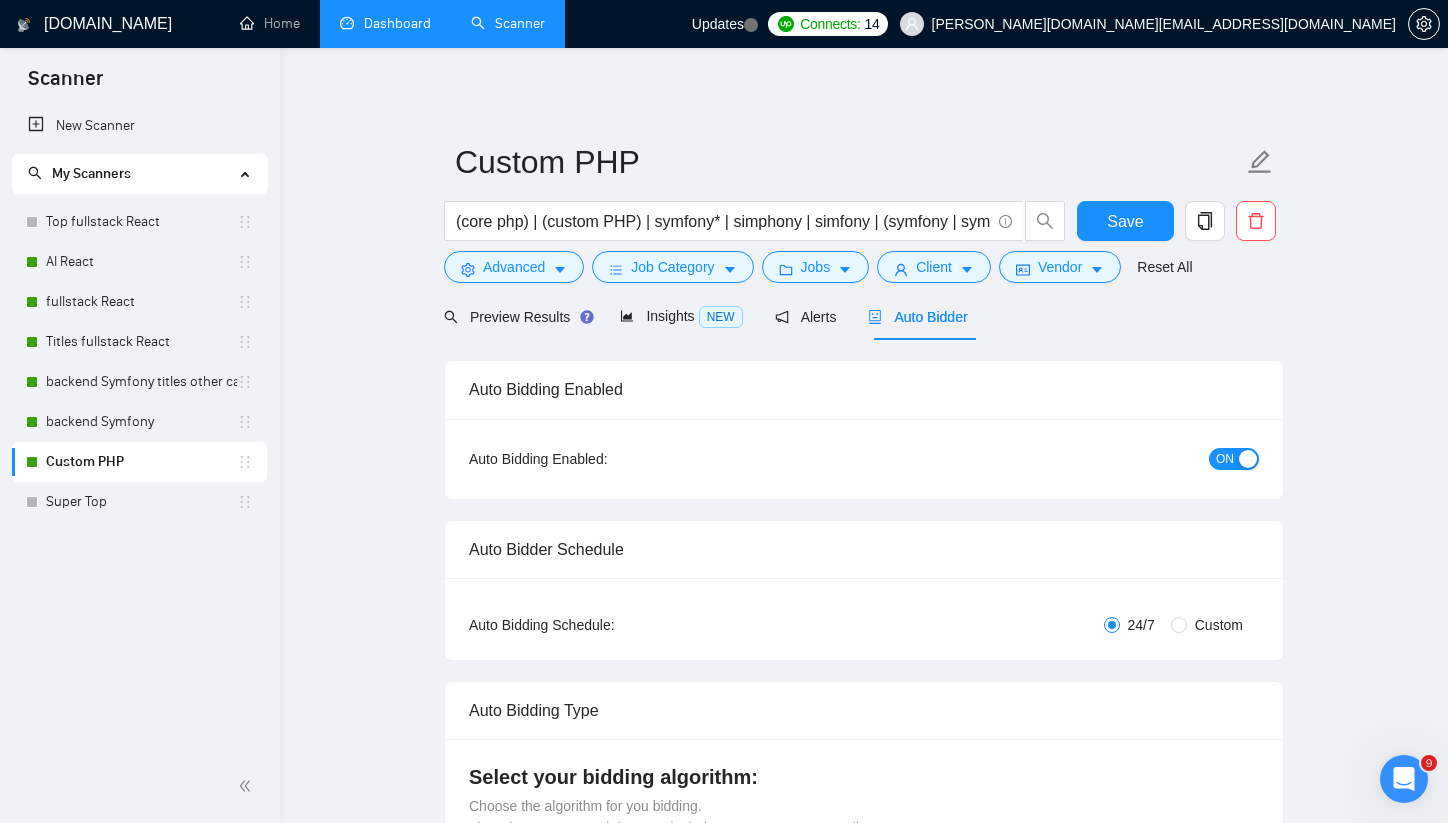 click on "Dashboard" at bounding box center [385, 23] 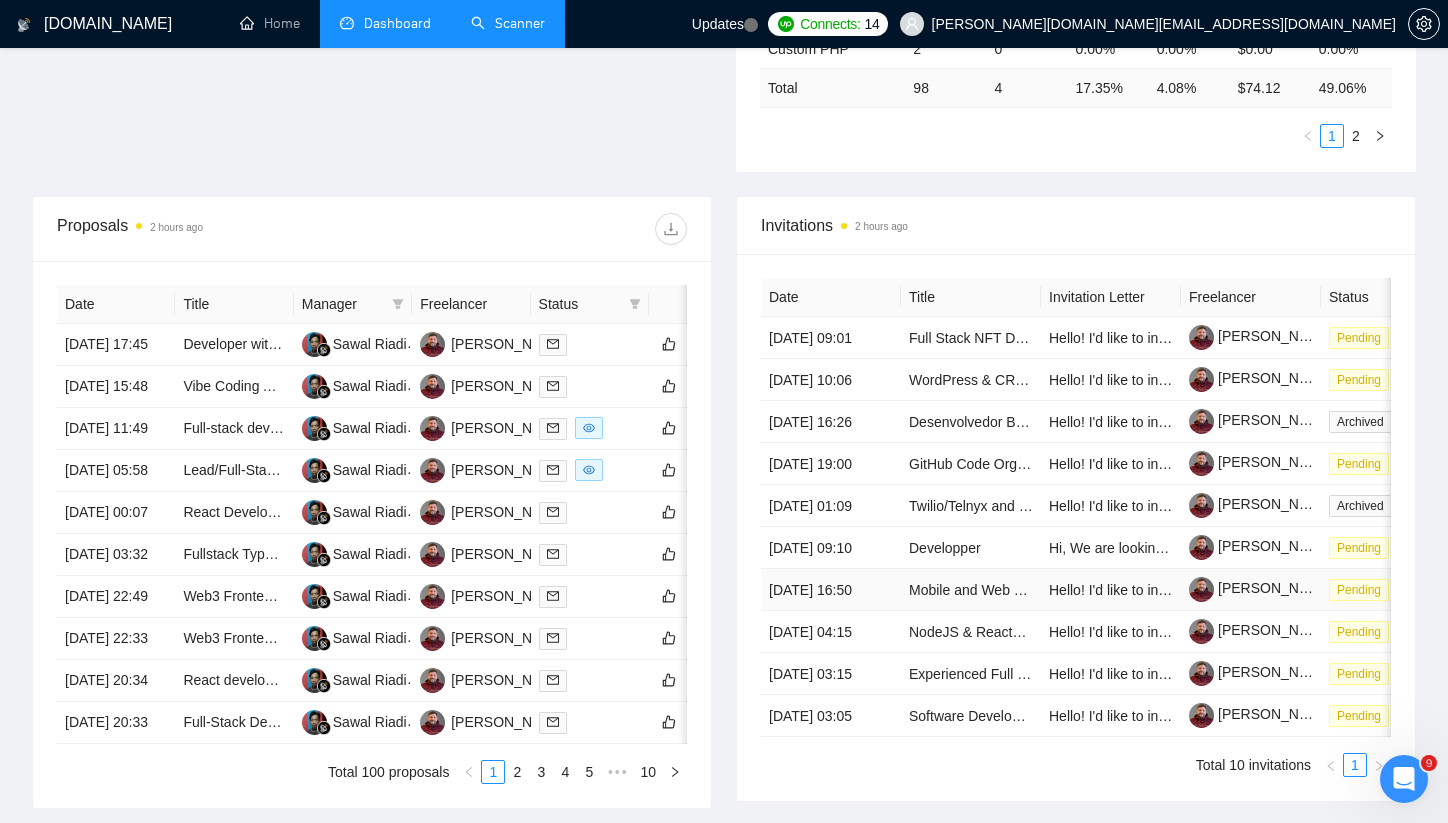 scroll, scrollTop: 815, scrollLeft: 0, axis: vertical 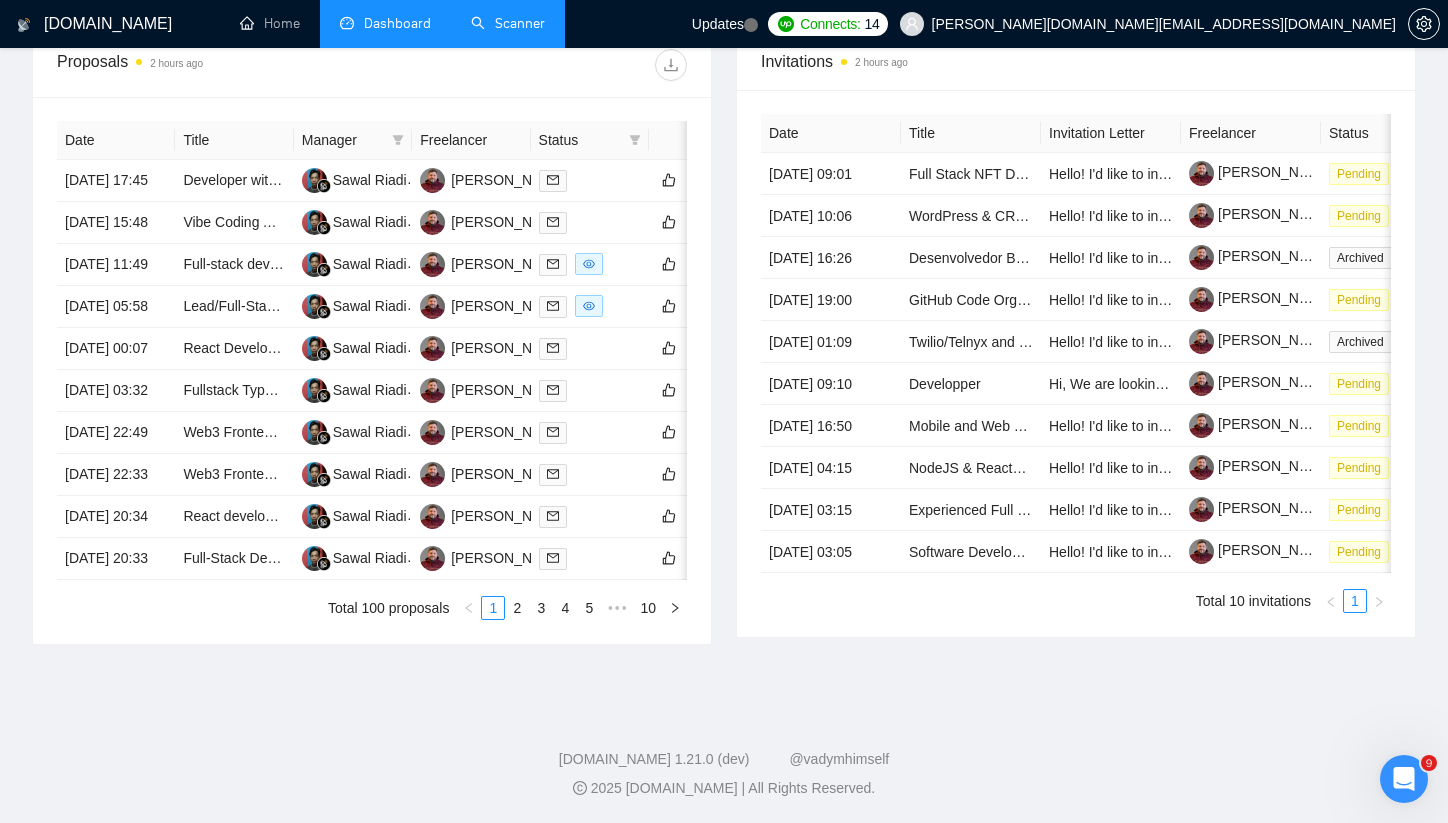 click 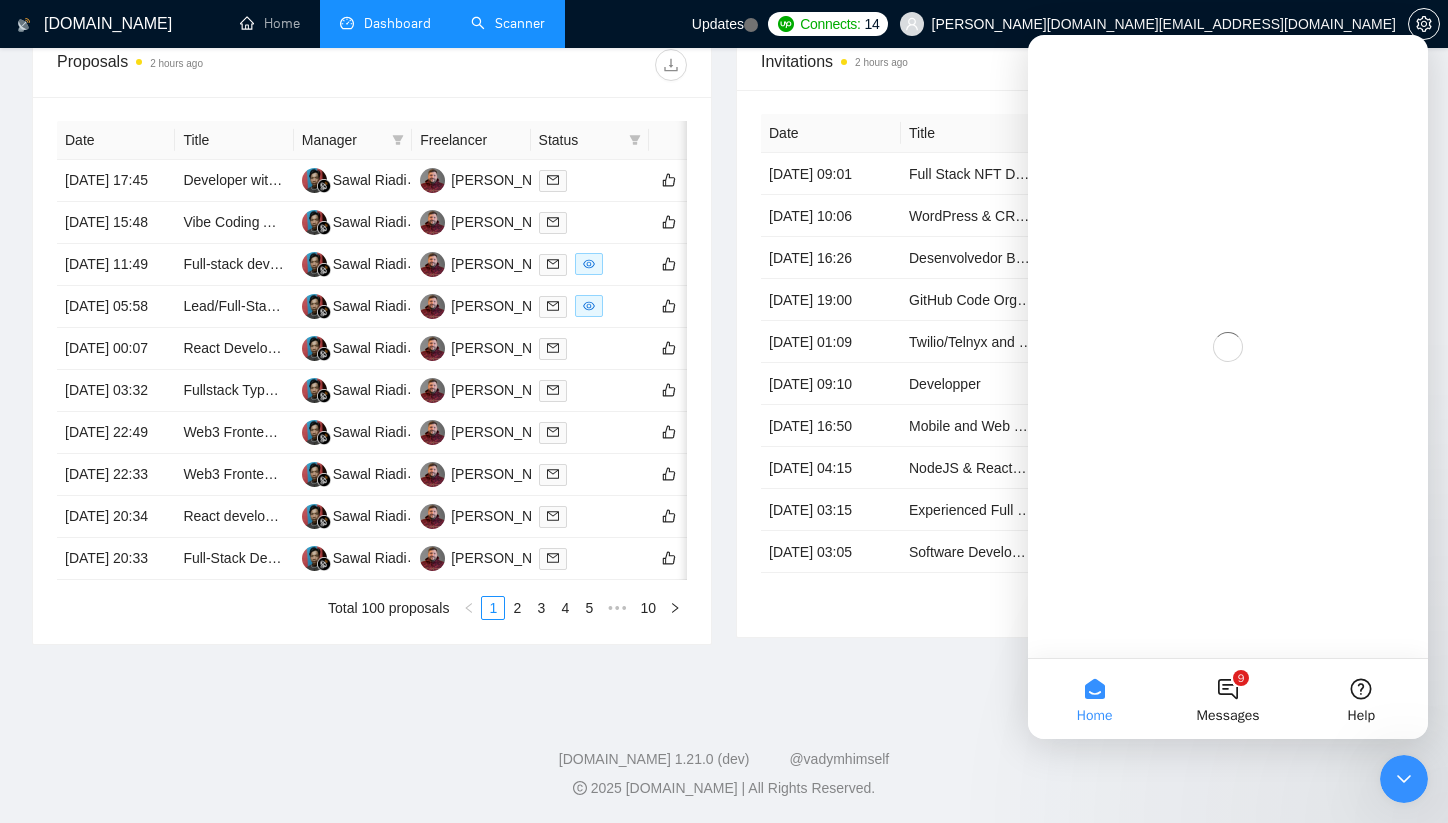 scroll, scrollTop: 0, scrollLeft: 0, axis: both 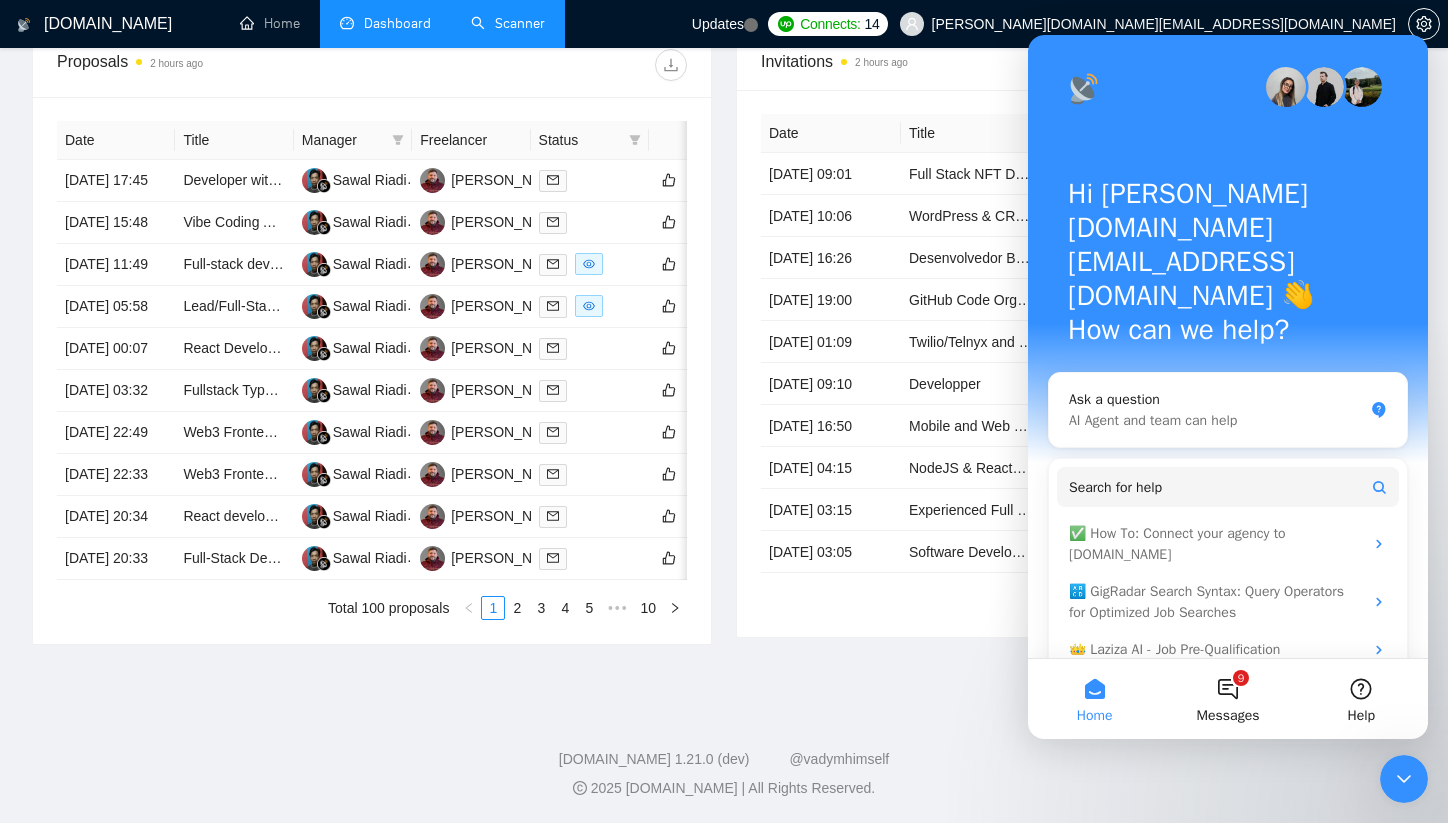 click on "Home Dashboard Scanner" at bounding box center (450, 24) 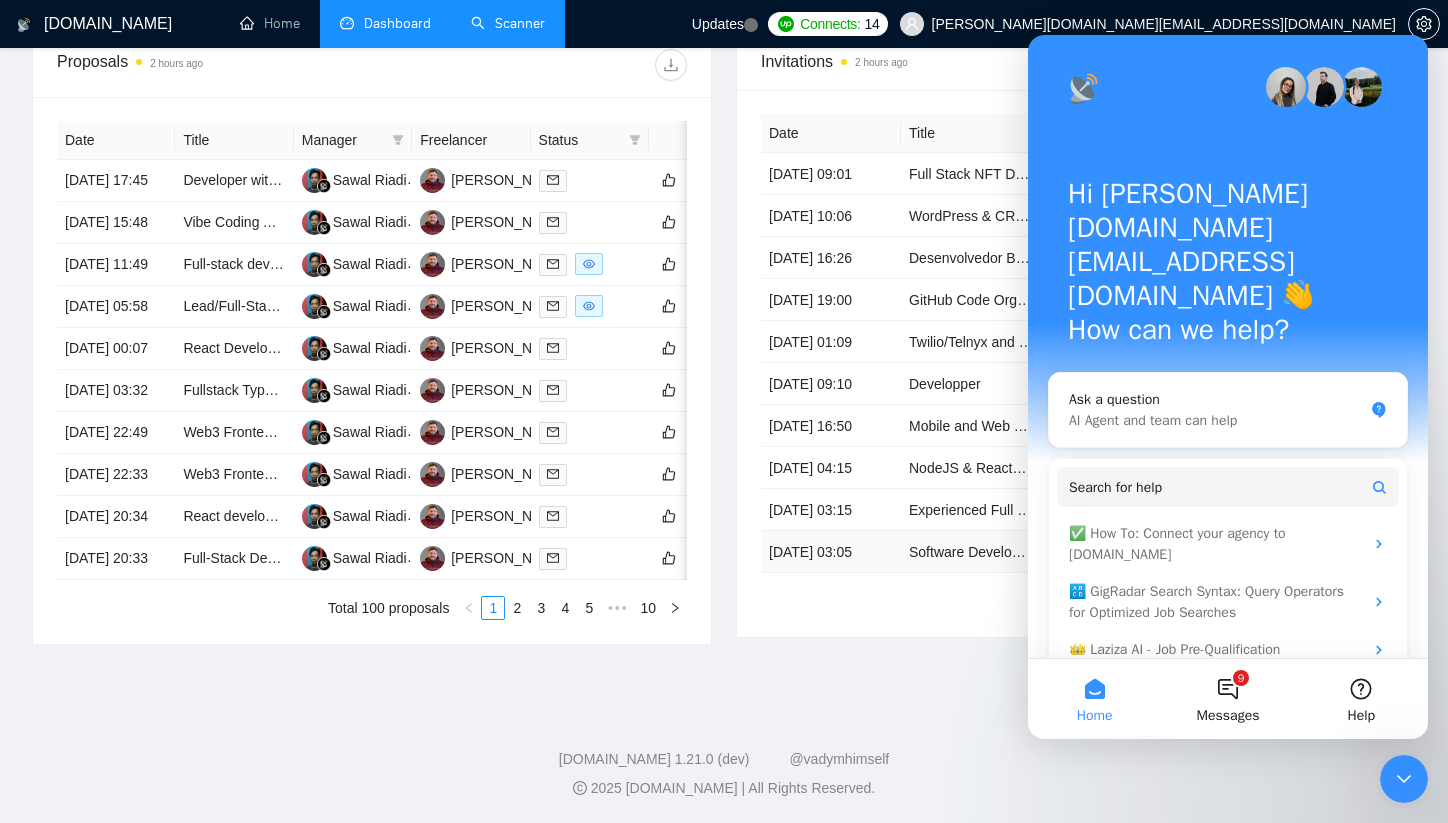 click on "Date Title Invitation Letter Freelancer Status           [DATE] 09:01 Full Stack NFT Developer for Real-Time Project Hello!
I'd like to invite you to take a look at the job I've posted. Please submit a proposal if you're available and interested.
[PERSON_NAME] [PERSON_NAME] Pending [DATE] 10:06 WordPress & CRM API Integration Specialist Required Hello!
I'd like to invite you to take a look at the job I've posted. Please submit a proposal if you're available and interested.
[PERSON_NAME] [PERSON_NAME] Pending [DATE] 16:26 Desenvolvedor Backend para sistema de agendamento automático no vfs global Guiné Bissau Hello!
I'd like to invite you to take a look at the job I've posted. Please submit a proposal if you're available and interested.
[PERSON_NAME] [PERSON_NAME] Archived [DATE] 19:00 GitHub Code Organization for Fredium eBook Reader Hello!
I'd like to invite you to take a look at the job I've posted. Please submit a proposal if you're available and interested.
[PERSON_NAME] 1" at bounding box center [1076, 363] 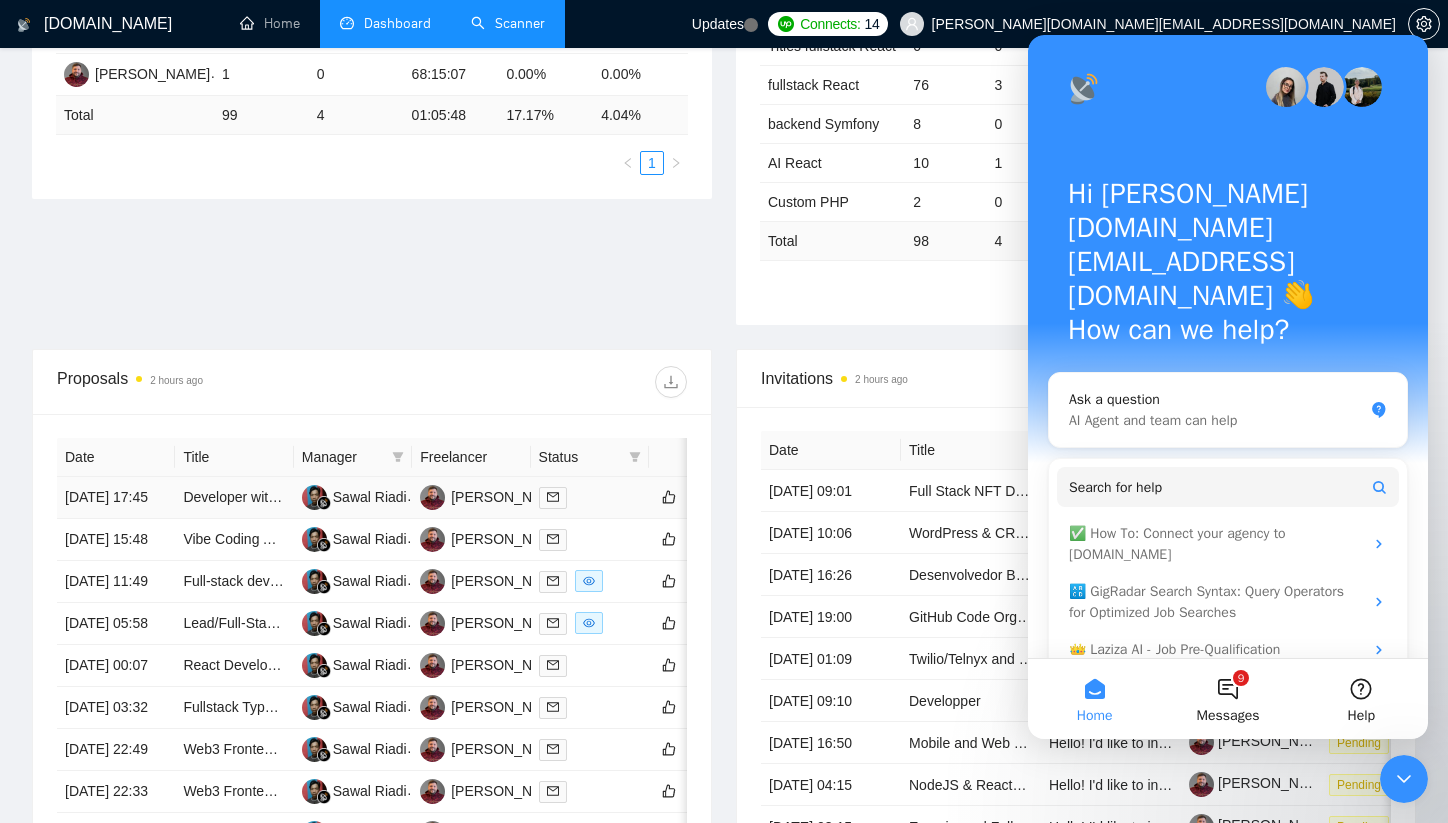 scroll, scrollTop: 0, scrollLeft: 0, axis: both 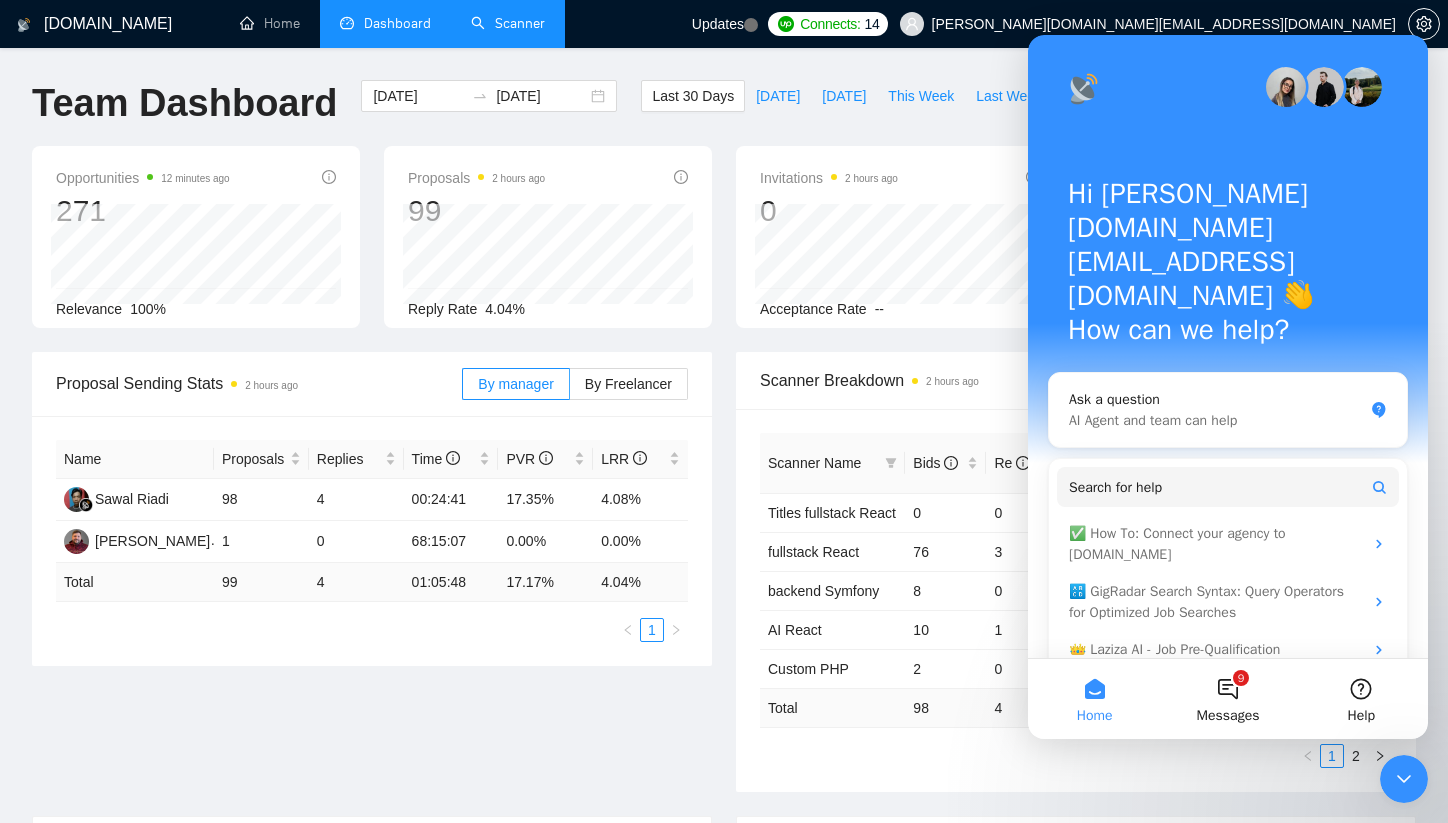 click on "Proposal Sending Stats 2 hours ago By manager By Freelancer Name Proposals Replies Time   PVR   LRR   Sawal Riadi 98 4 00:24:41 17.35% 4.08% [PERSON_NAME] 1 0 68:15:07 0.00% 0.00% Total 99 4 01:05:48 17.17 % 4.04 % 1 Scanner Breakdown 2 hours ago Scanner Name Bids   Re   PVR   LRR   CPR   Score   Titles fullstack React 0 0 0.00% 0.00% $0.00 0.00% fullstack React 76 3 18.42% 3.95% $85.35 59.64%  backend Symfony 8 0 0.00% 0.00% $0.00 0.00% AI React 10 1 30.00% 10.00% $40.45 17.32% Custom PHP 2 0 0.00% 0.00% $0.00 0.00% Total 98 4 17.35 % 4.08 % $ 74.12 49.06 % 1 2 New" at bounding box center (724, 584) 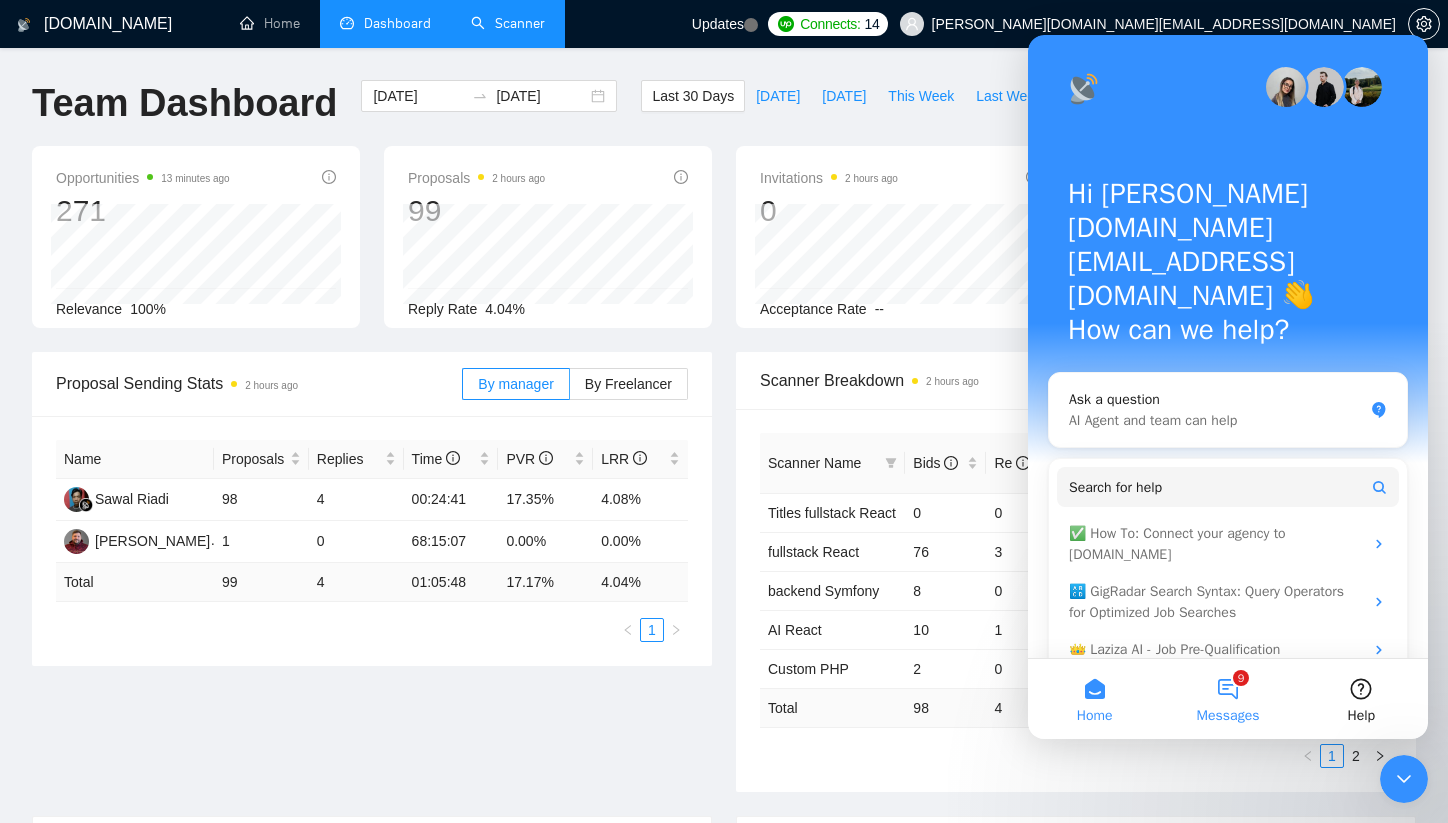 click on "9 Messages" at bounding box center (1227, 699) 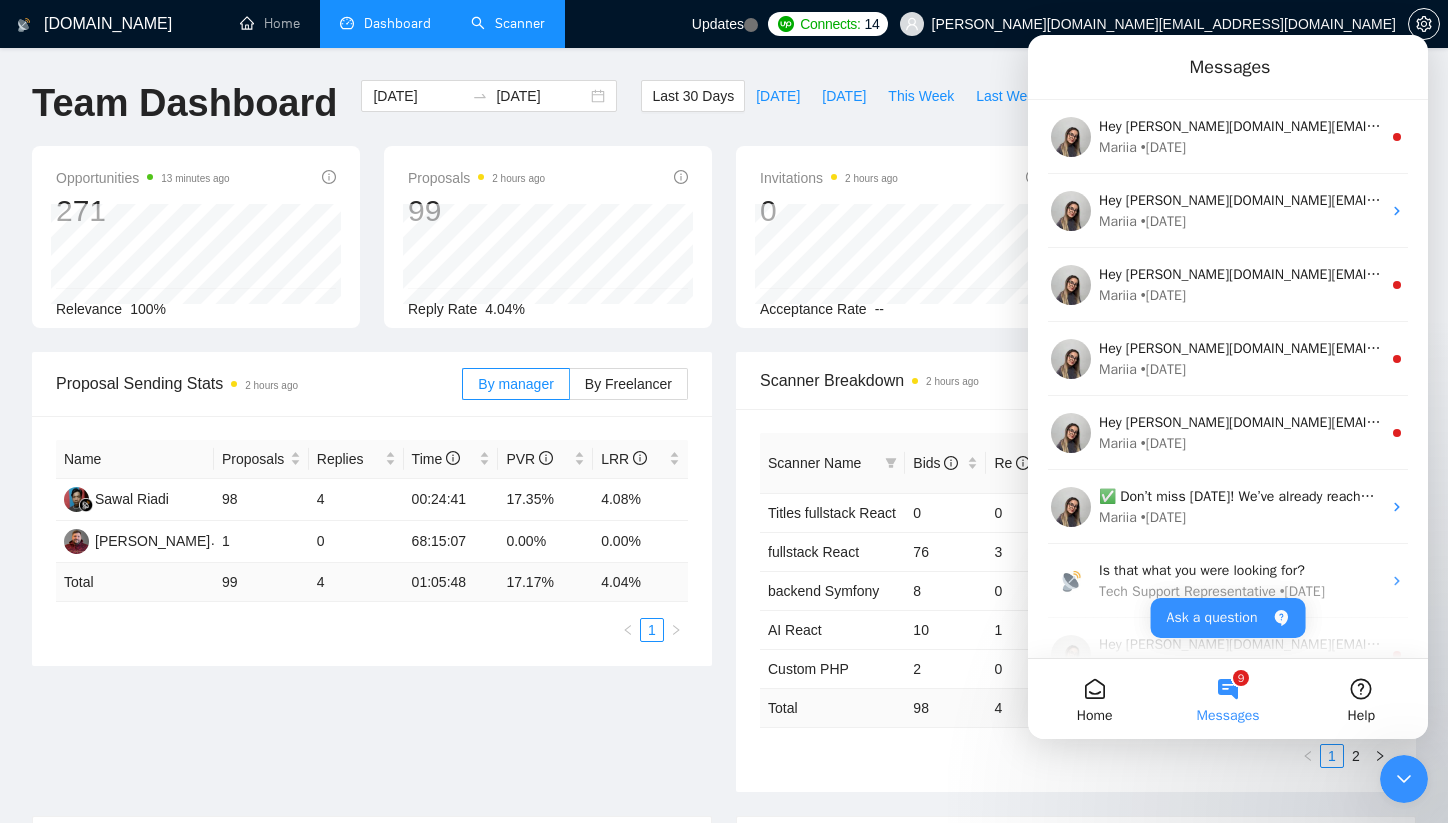 click on "Proposal Sending Stats 2 hours ago By manager By Freelancer Name Proposals Replies Time   PVR   LRR   Sawal Riadi 98 4 00:24:41 17.35% 4.08% [PERSON_NAME] 1 0 68:15:07 0.00% 0.00% Total 99 4 01:05:48 17.17 % 4.04 % 1 Scanner Breakdown 2 hours ago Scanner Name Bids   Re   PVR   LRR   CPR   Score   Titles fullstack React 0 0 0.00% 0.00% $0.00 0.00% fullstack React 76 3 18.42% 3.95% $85.35 59.64%  backend Symfony 8 0 0.00% 0.00% $0.00 0.00% AI React 10 1 30.00% 10.00% $40.45 17.32% Custom PHP 2 0 0.00% 0.00% $0.00 0.00% Total 98 4 17.35 % 4.08 % $ 74.12 49.06 % 1 2 New" at bounding box center (724, 584) 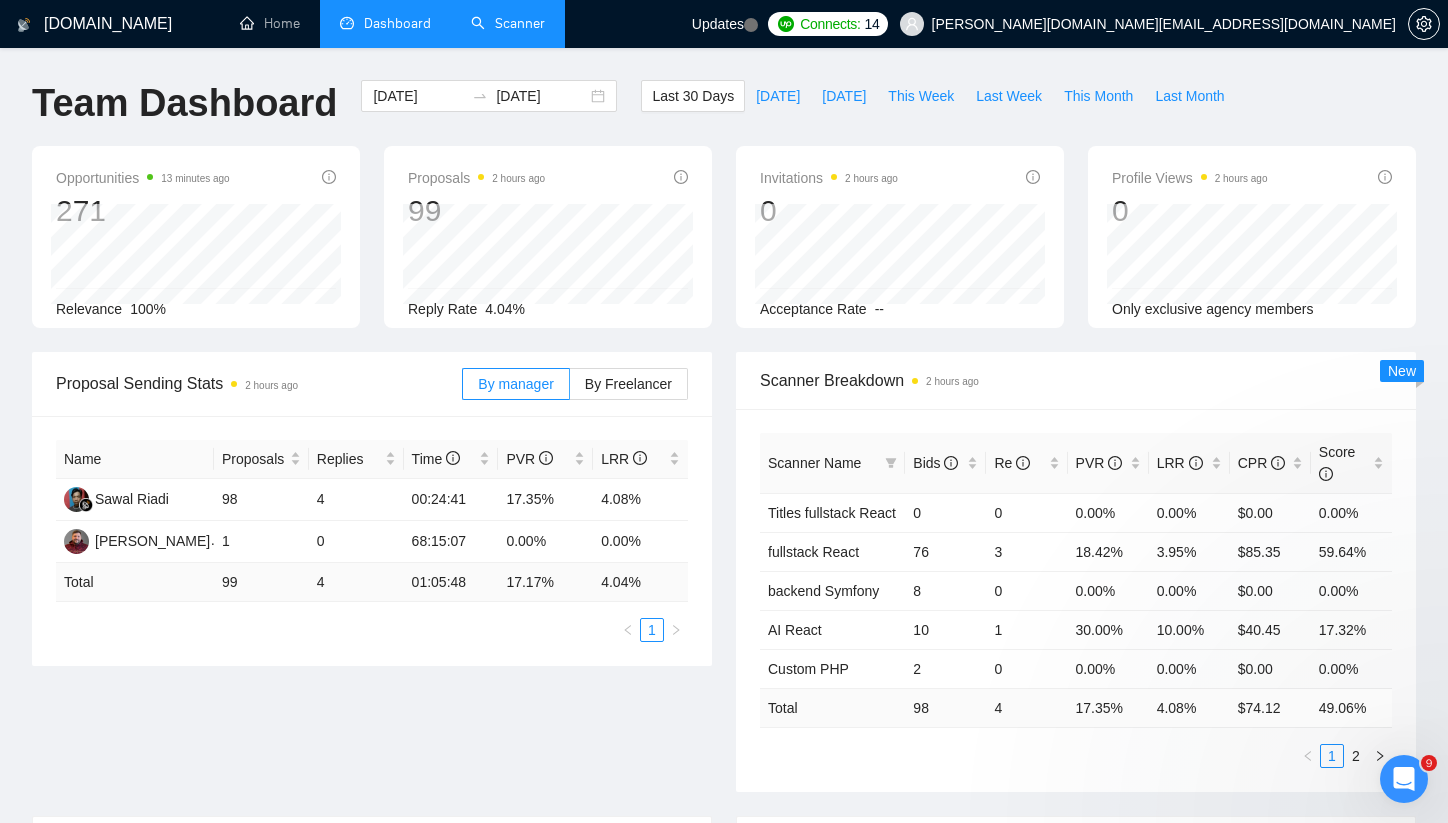 scroll, scrollTop: 0, scrollLeft: 0, axis: both 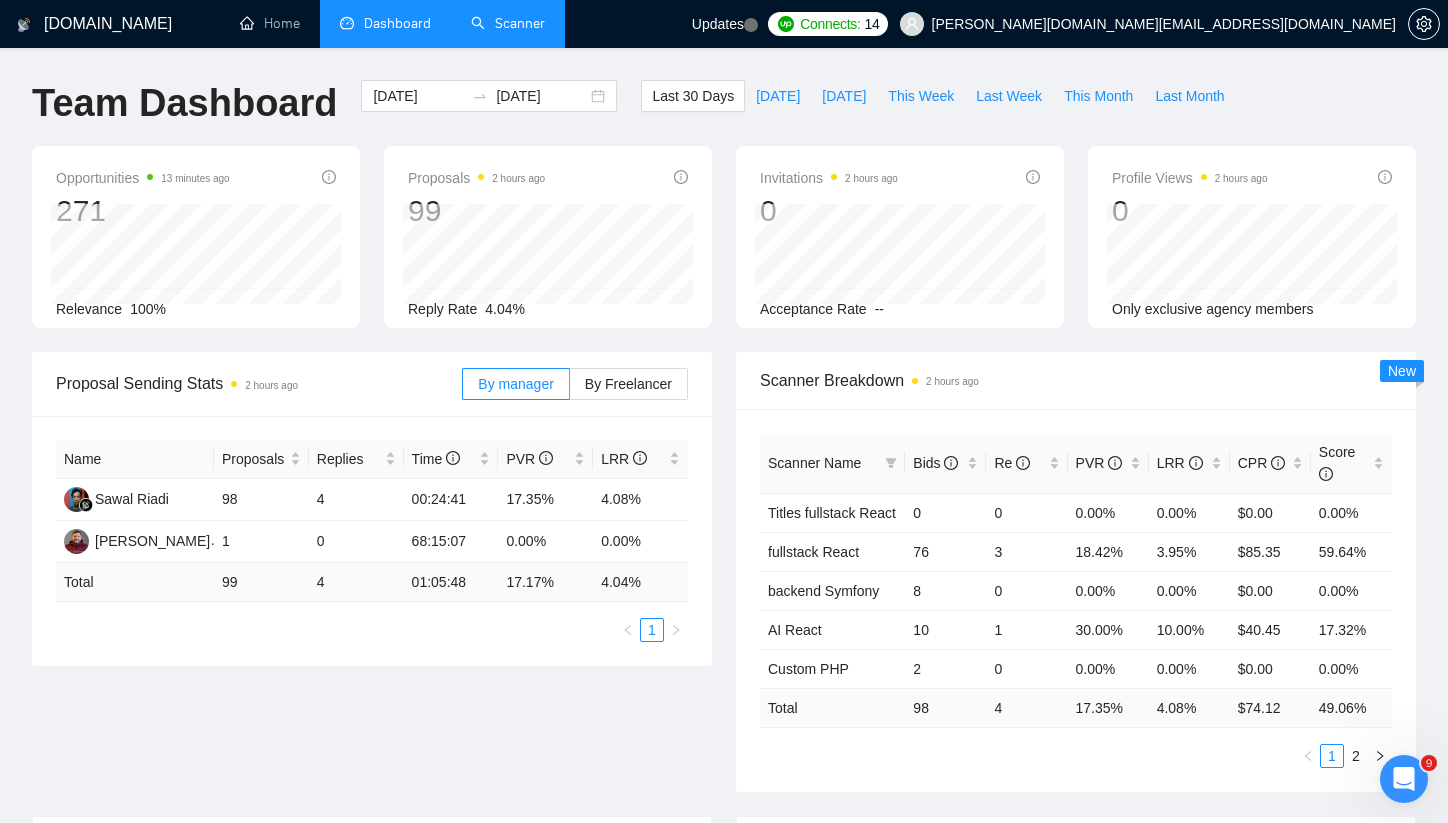 drag, startPoint x: 750, startPoint y: 17, endPoint x: 744, endPoint y: 28, distance: 12.529964 